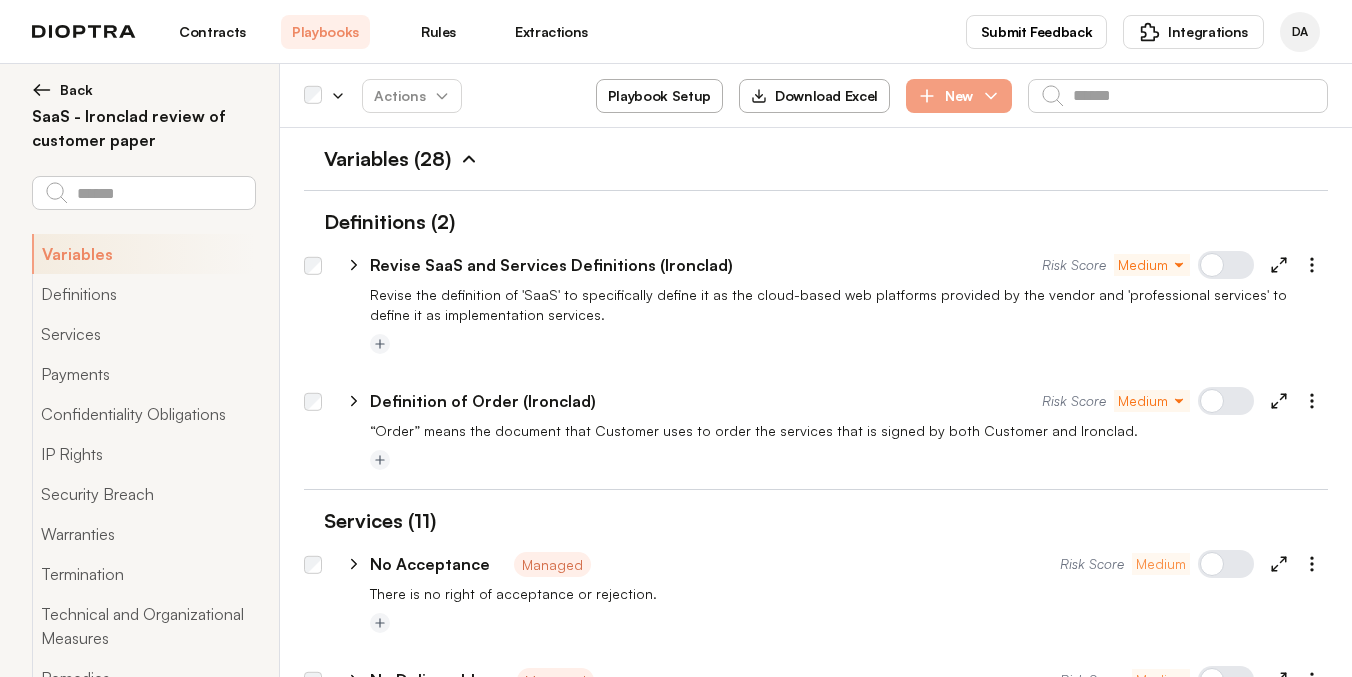 scroll, scrollTop: 0, scrollLeft: 0, axis: both 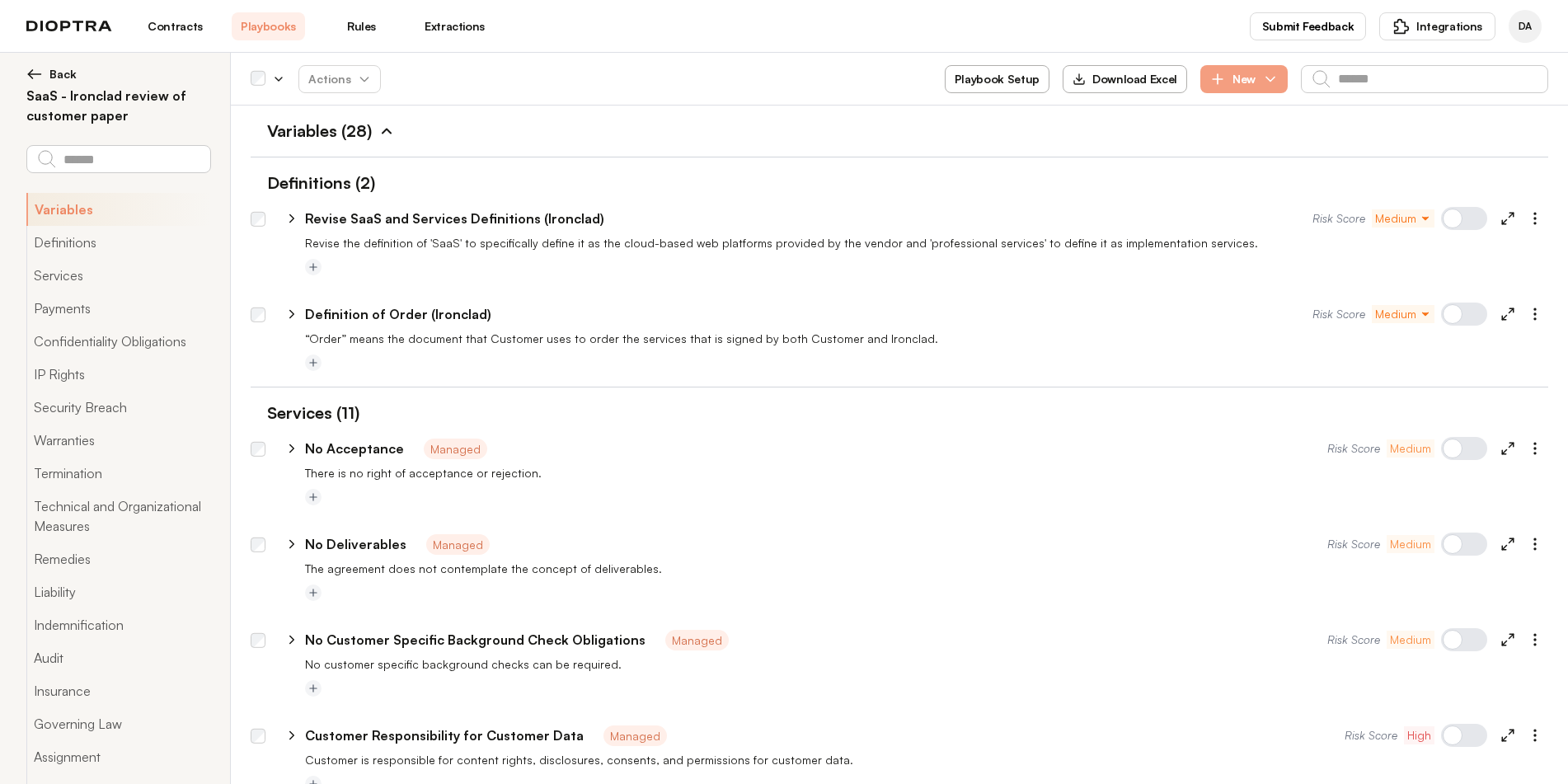 type on "*" 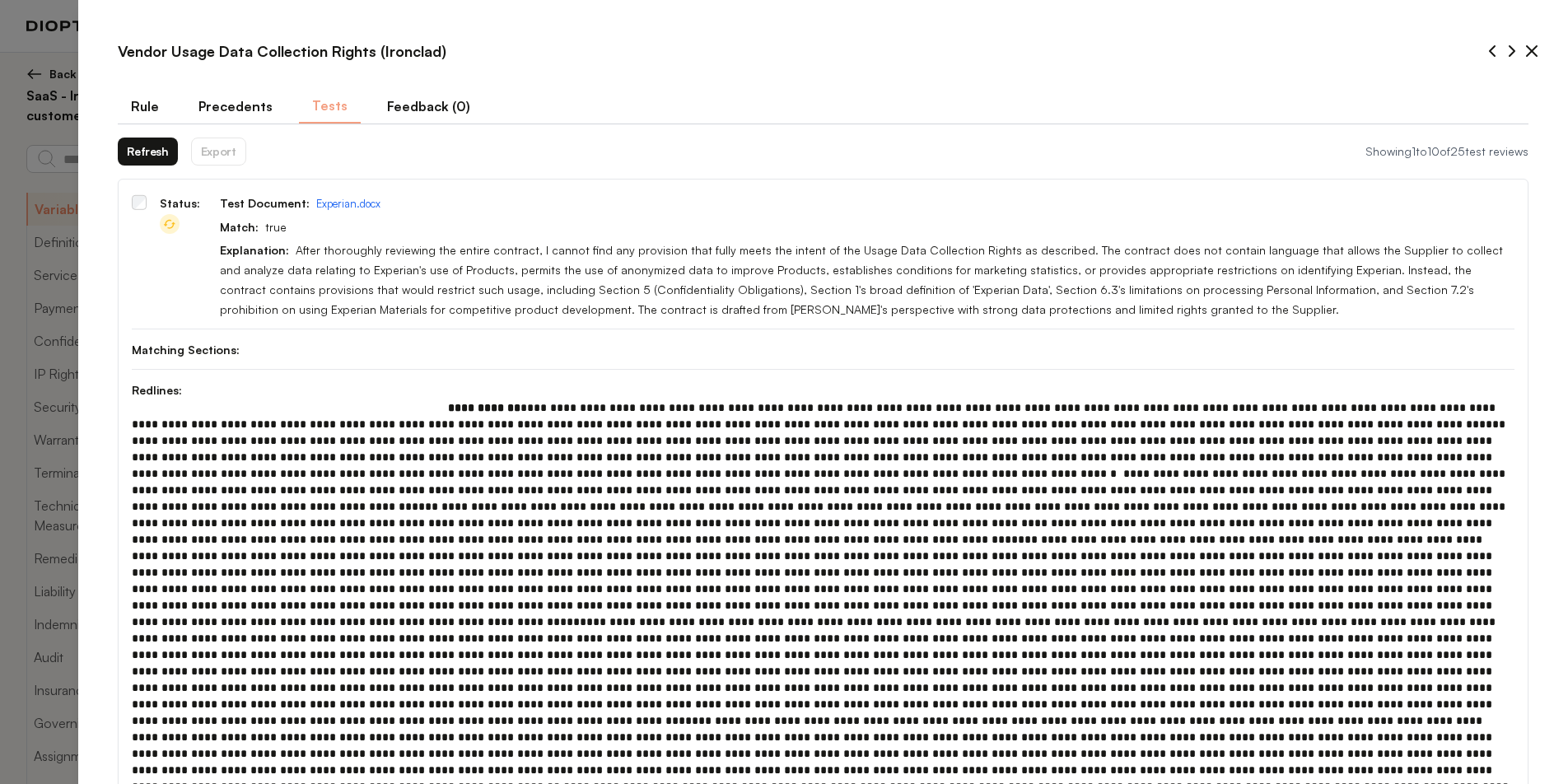 scroll, scrollTop: 0, scrollLeft: 0, axis: both 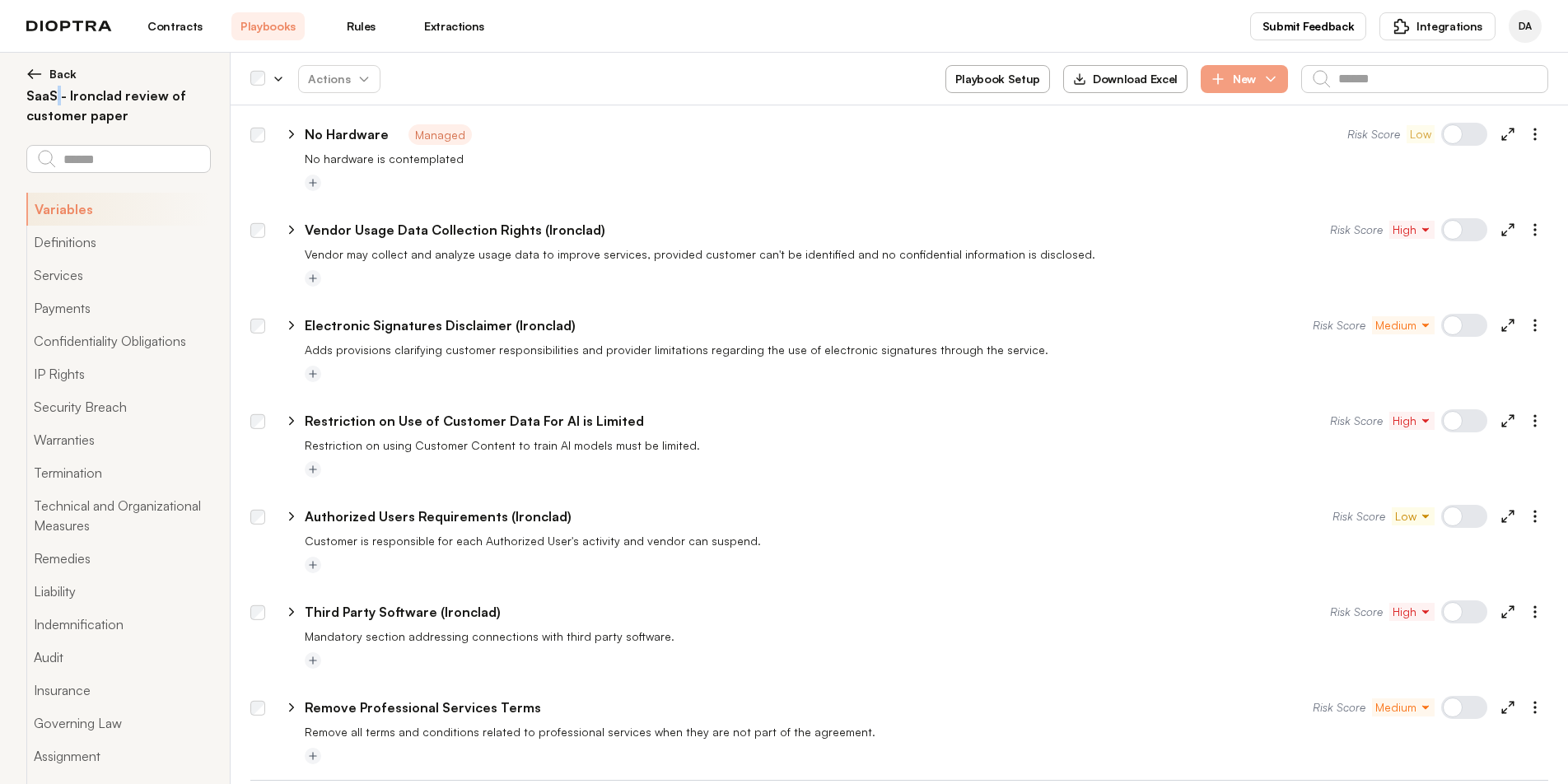 click on "Contracts" at bounding box center [175, 26] 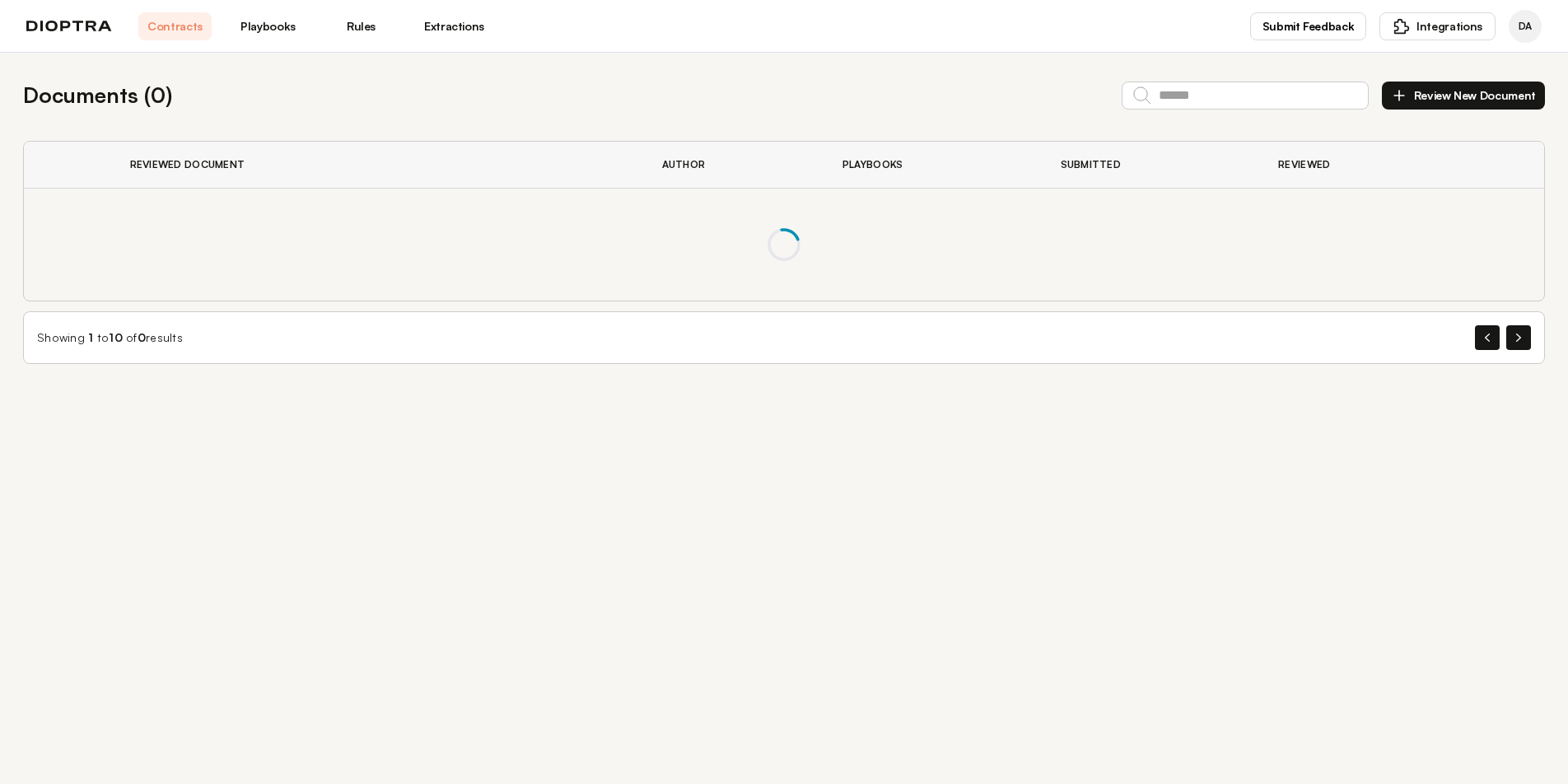 scroll, scrollTop: 0, scrollLeft: 0, axis: both 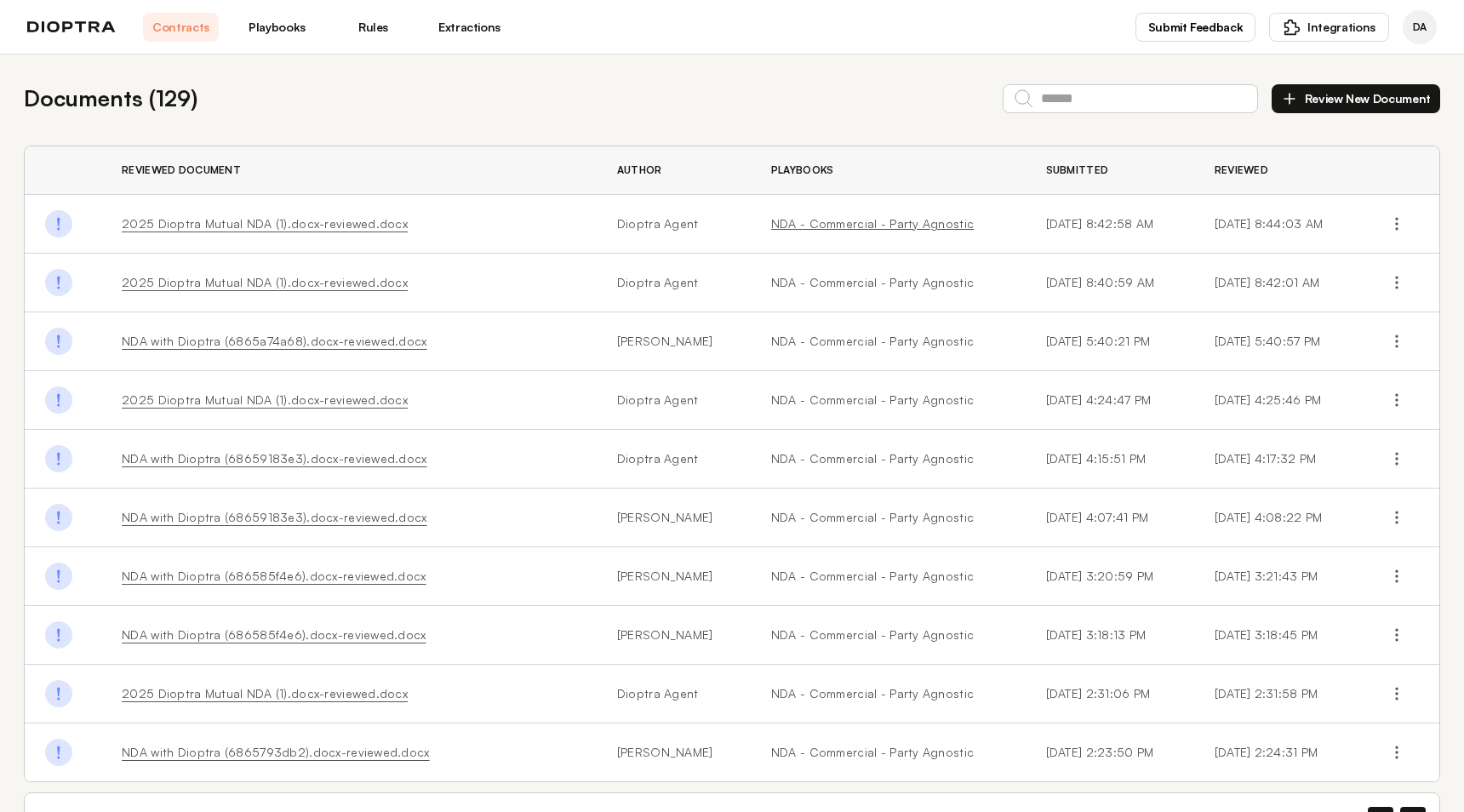 click on "NDA - Commercial - Party Agnostic" at bounding box center [888, 224] 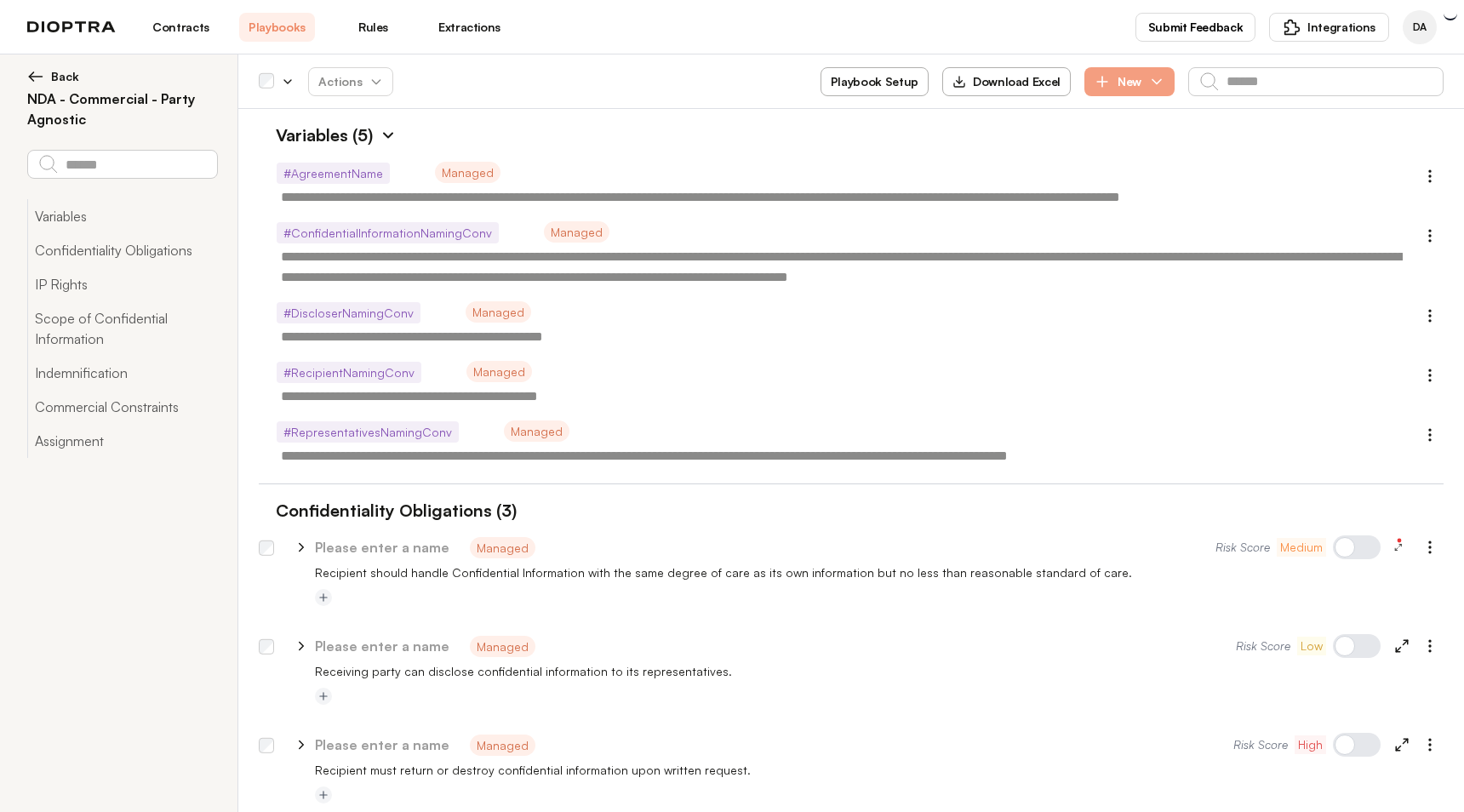 type on "*" 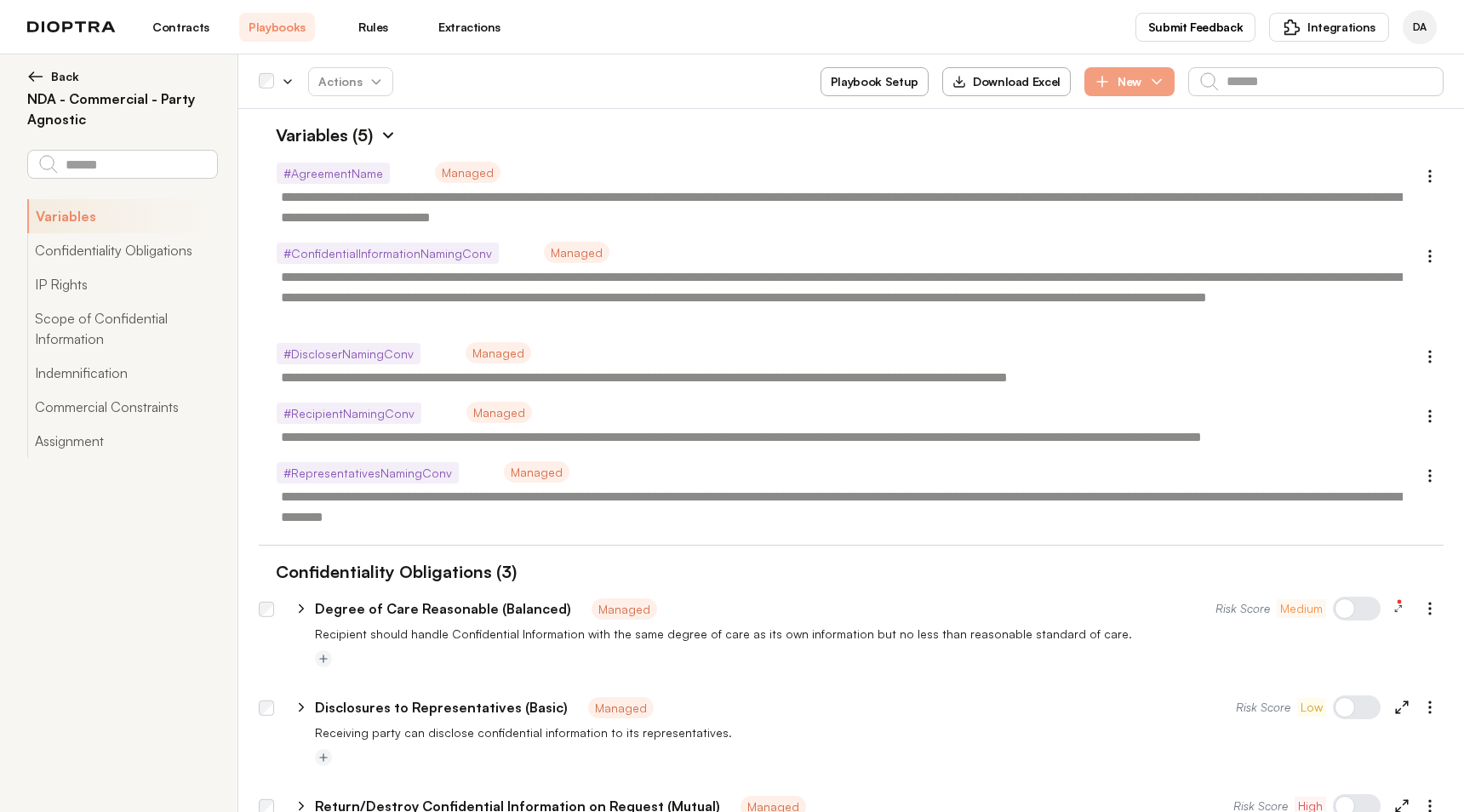 click at bounding box center (388, 135) 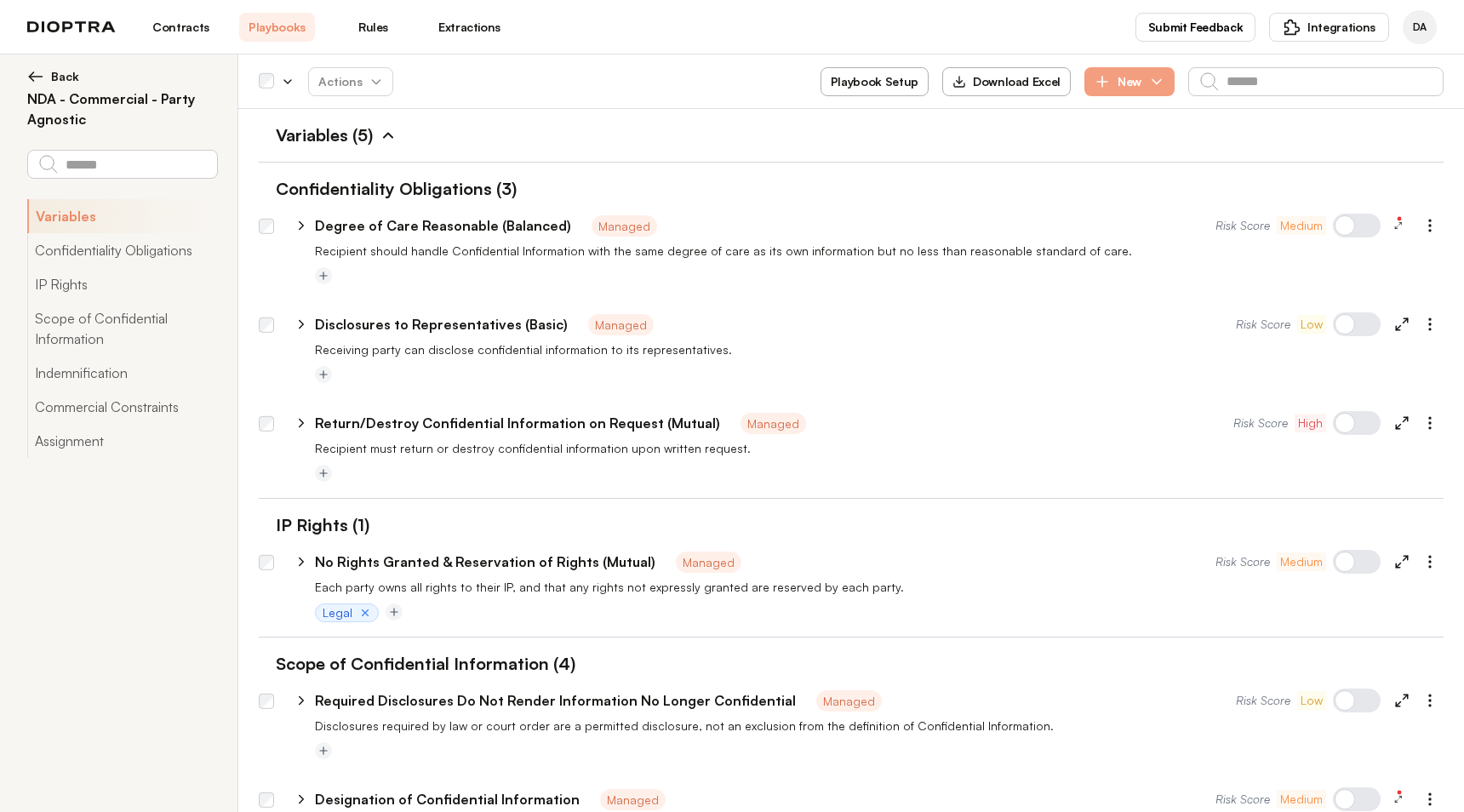 click on "Back" at bounding box center [65, 77] 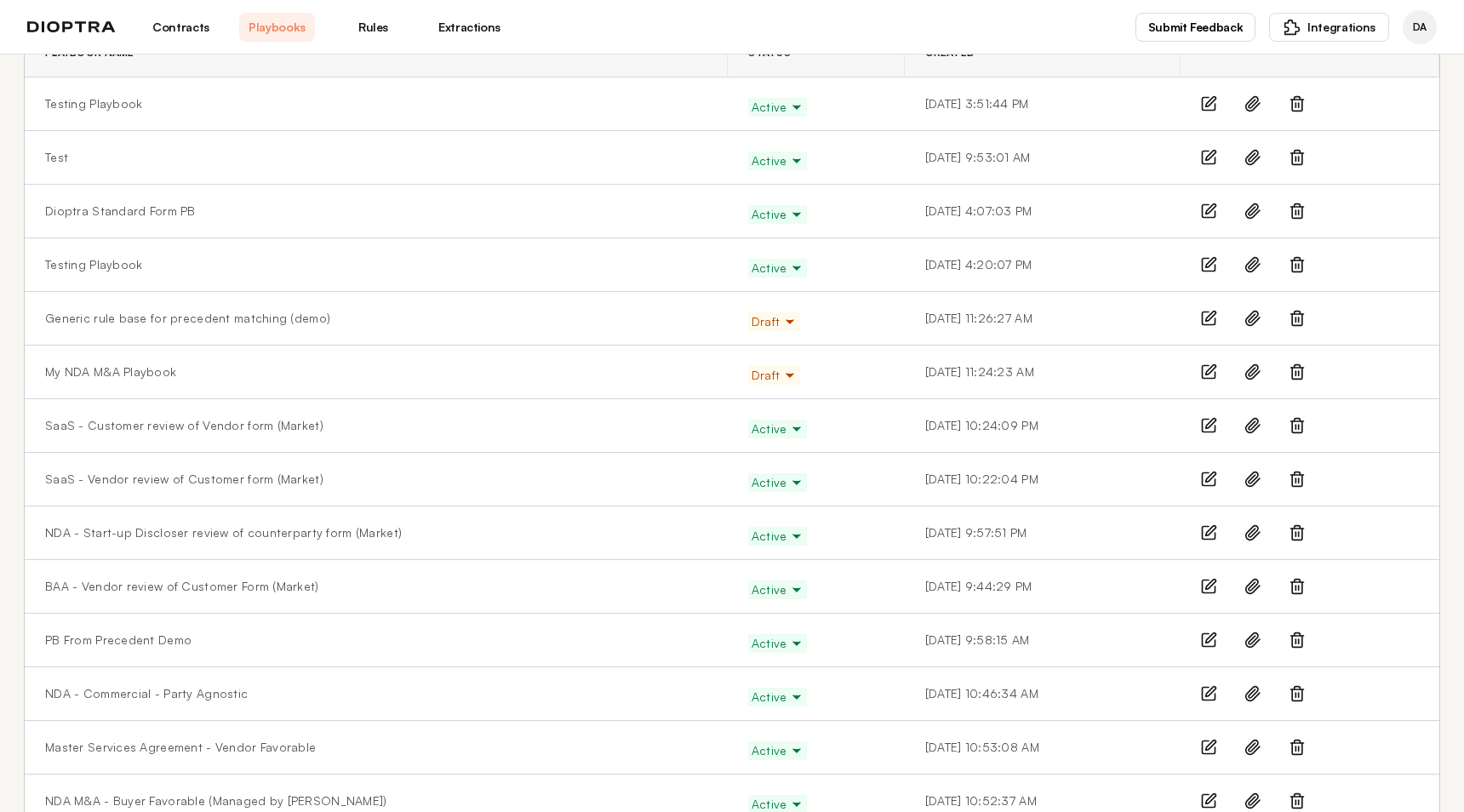 scroll, scrollTop: 134, scrollLeft: 0, axis: vertical 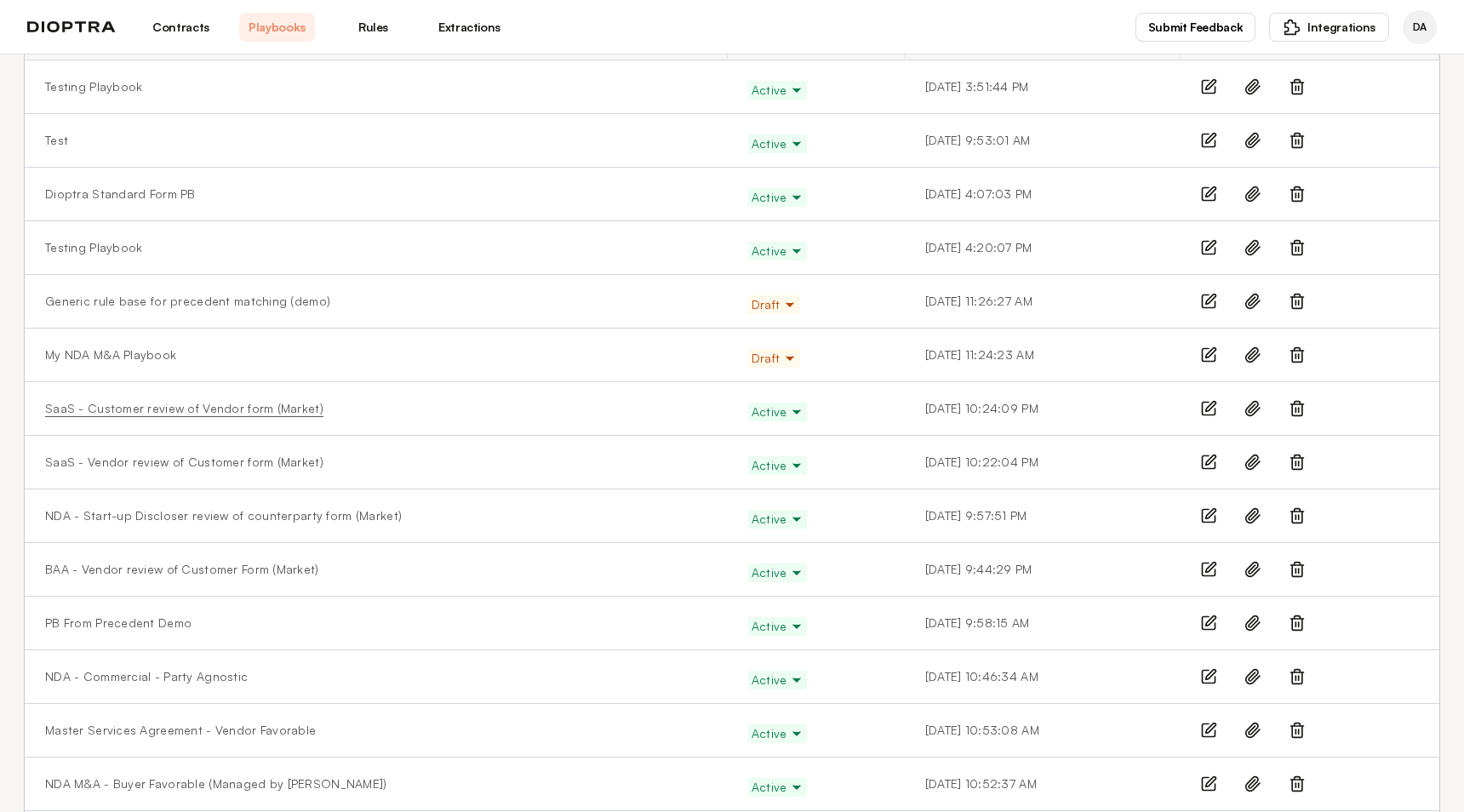 click on "SaaS - Customer review of Vendor form (Market)" at bounding box center [184, 409] 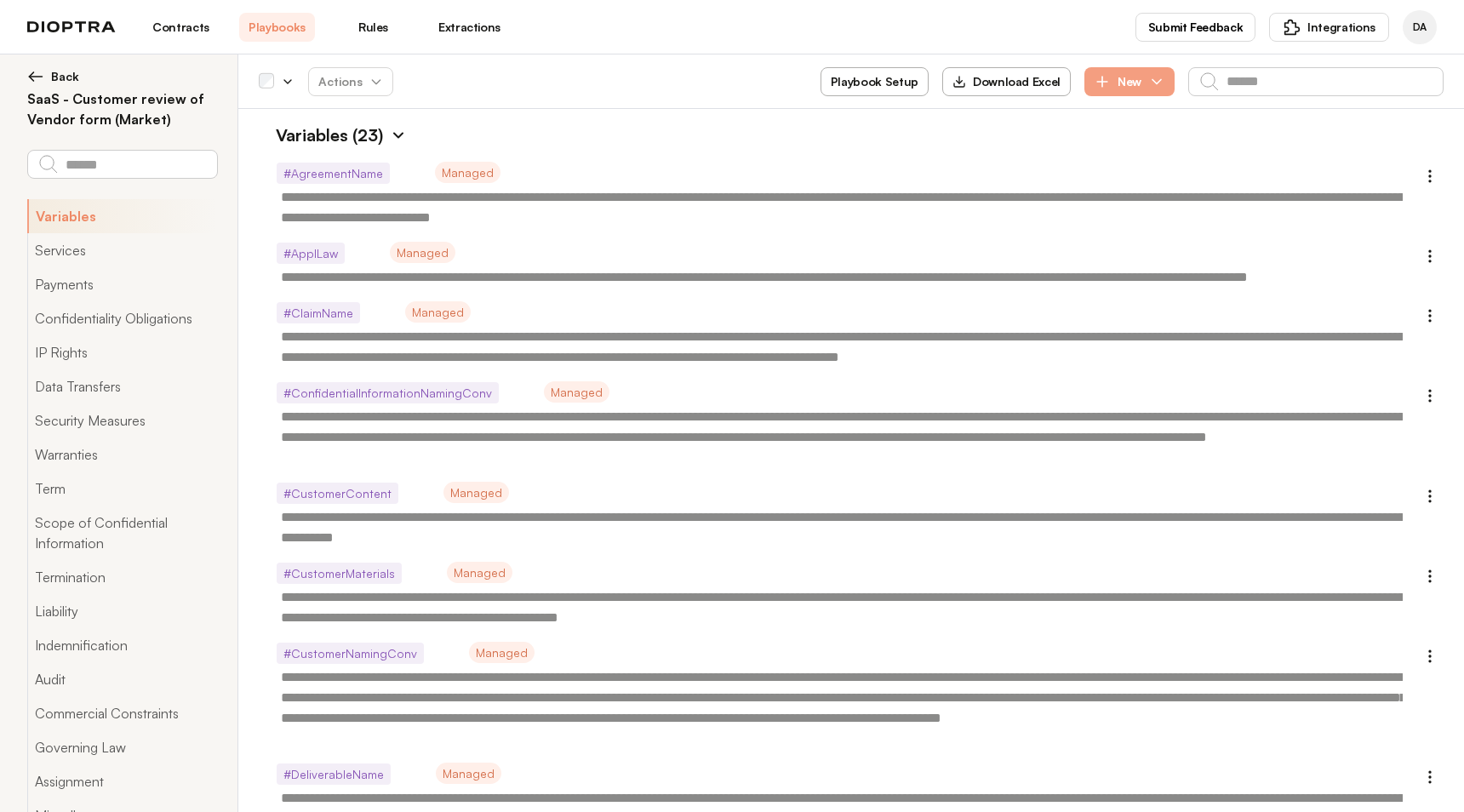click at bounding box center [398, 135] 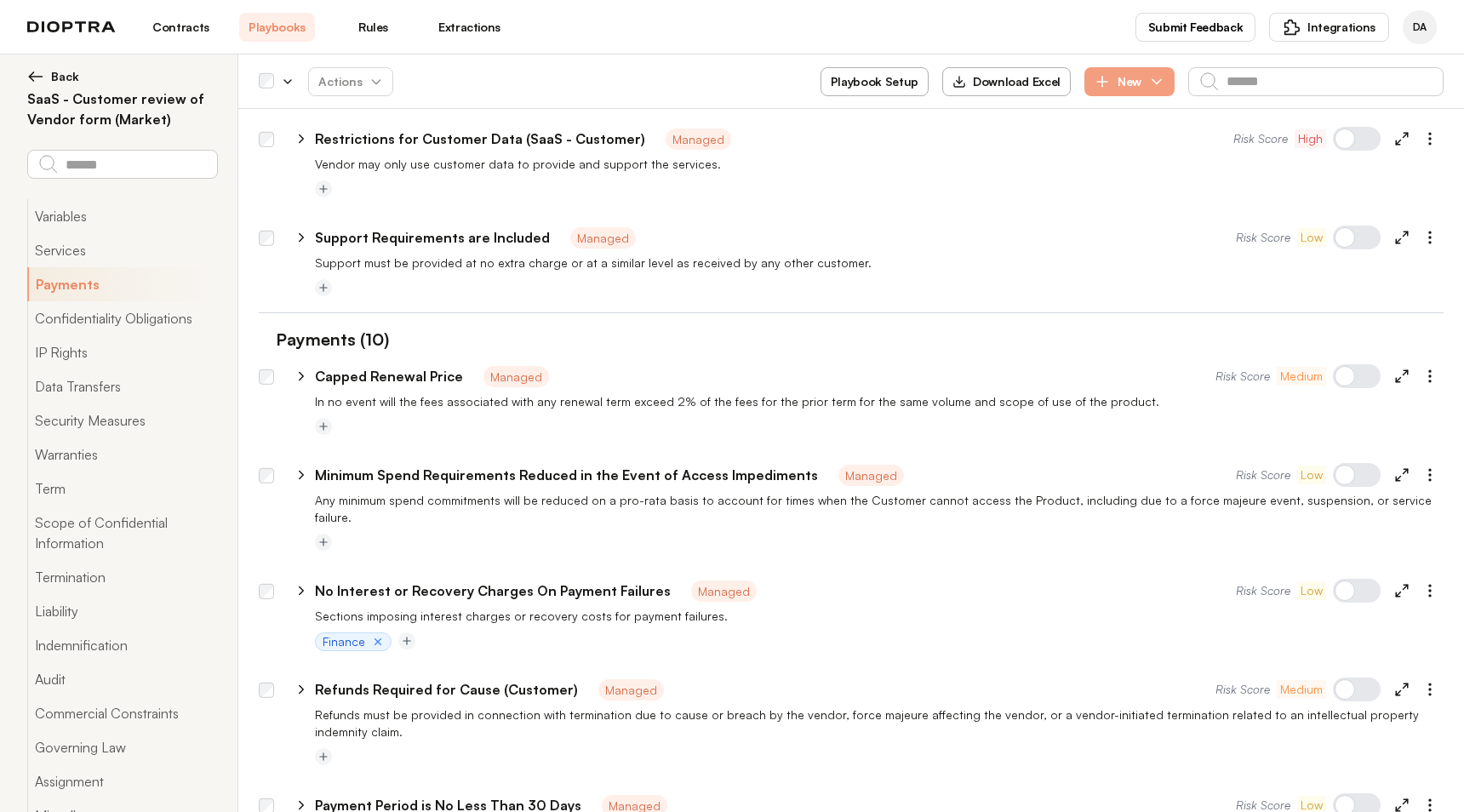 scroll, scrollTop: 0, scrollLeft: 0, axis: both 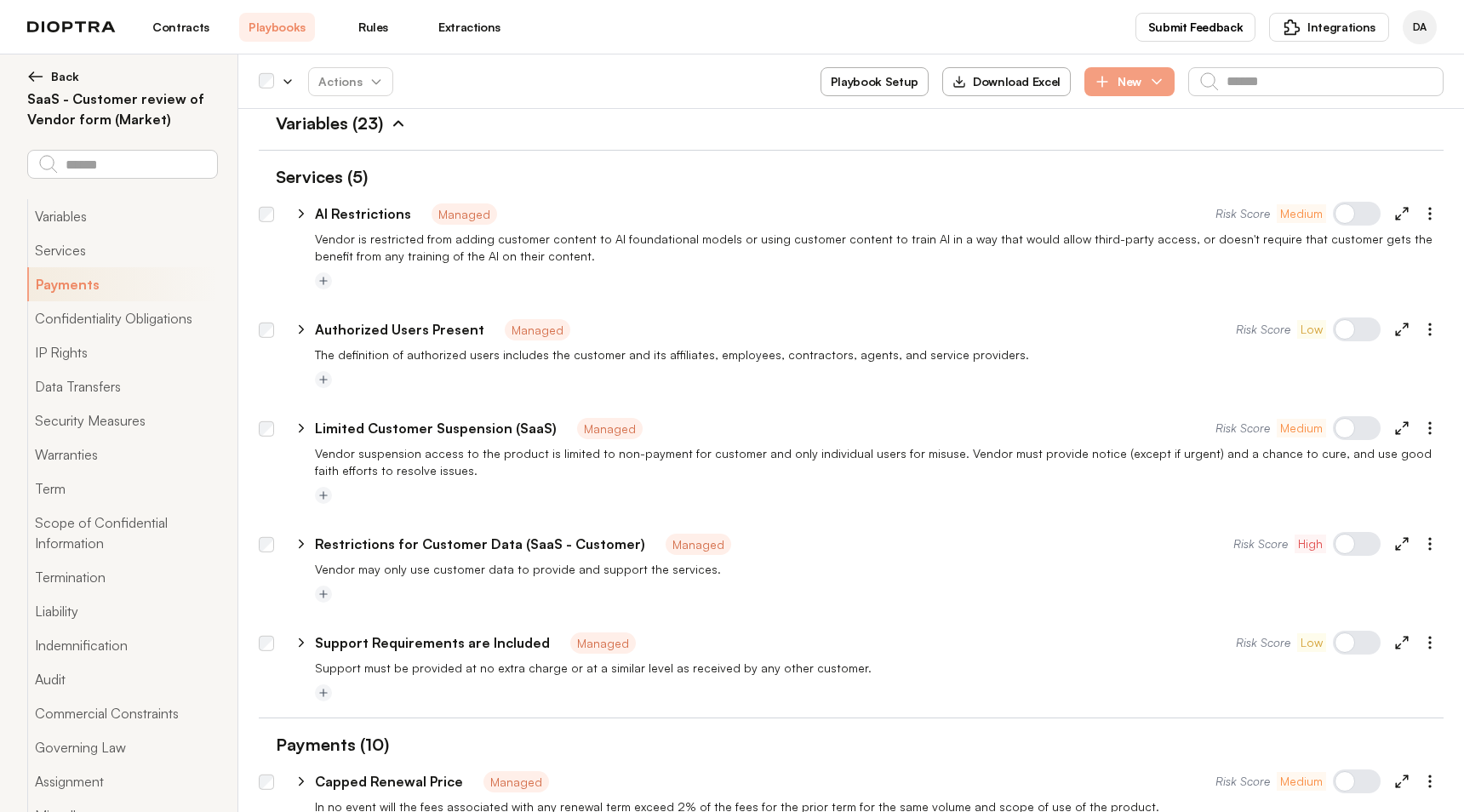 type on "*" 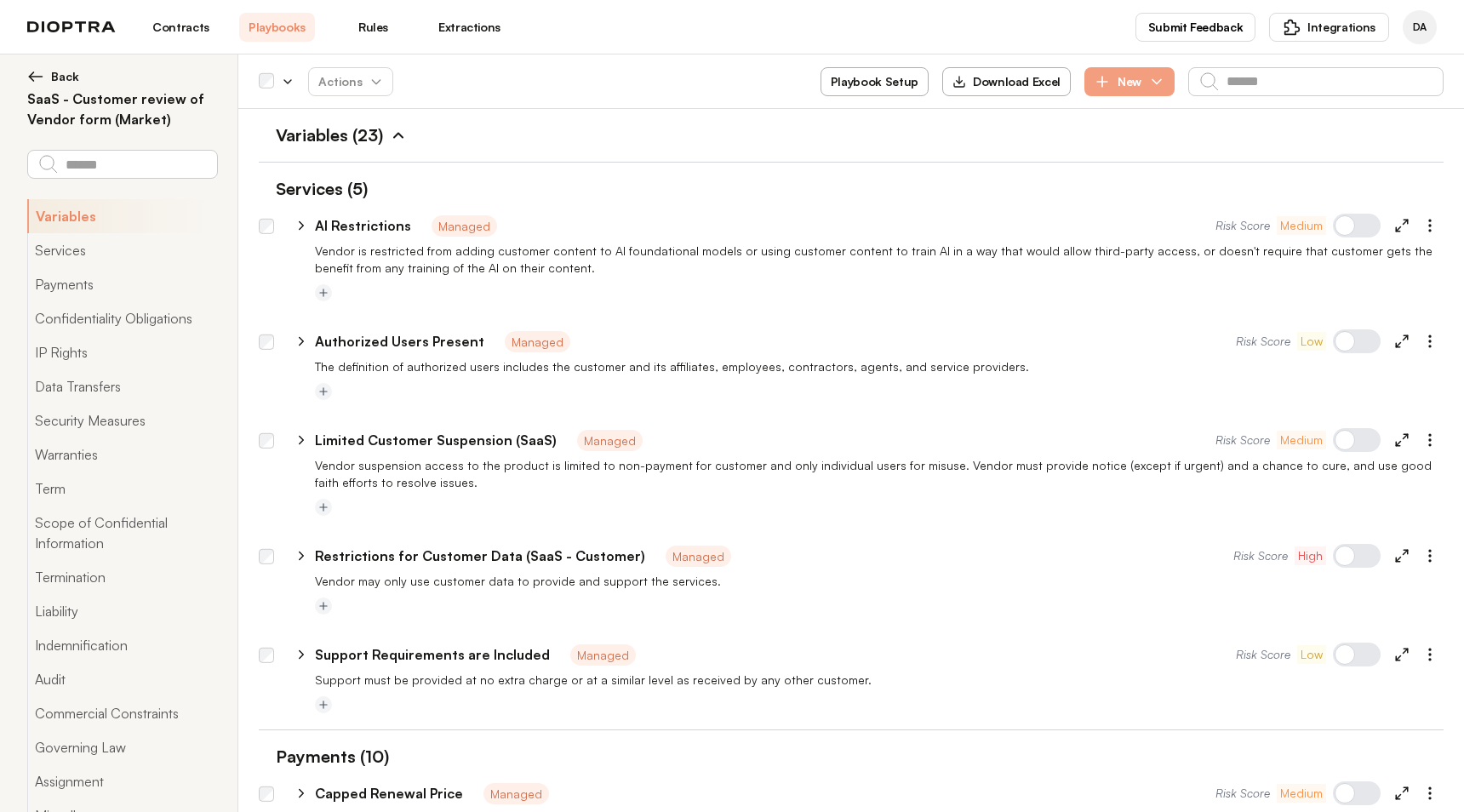 click on "Playbook Setup" at bounding box center (874, 82) 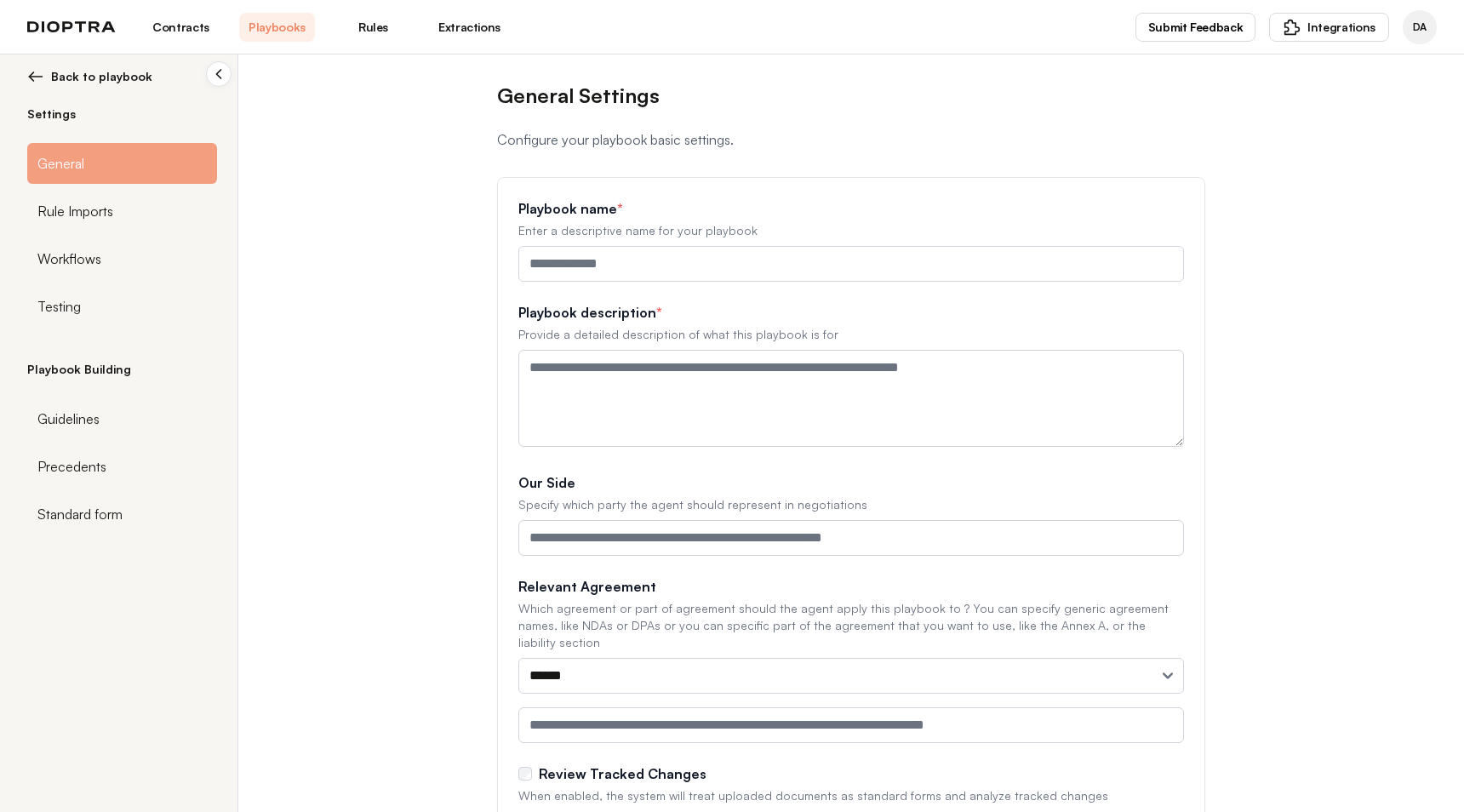 type on "**********" 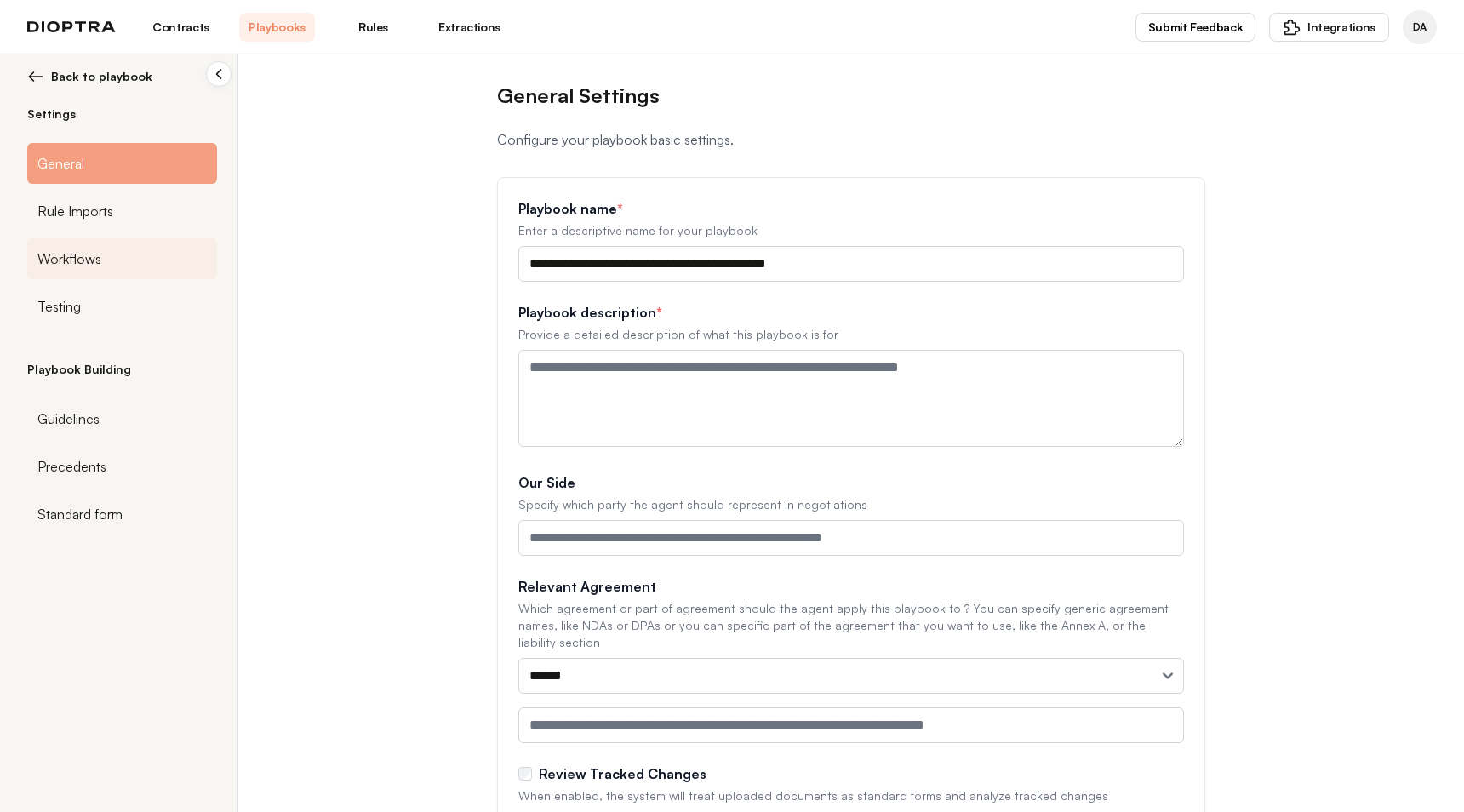 click on "Workflows" at bounding box center (69, 259) 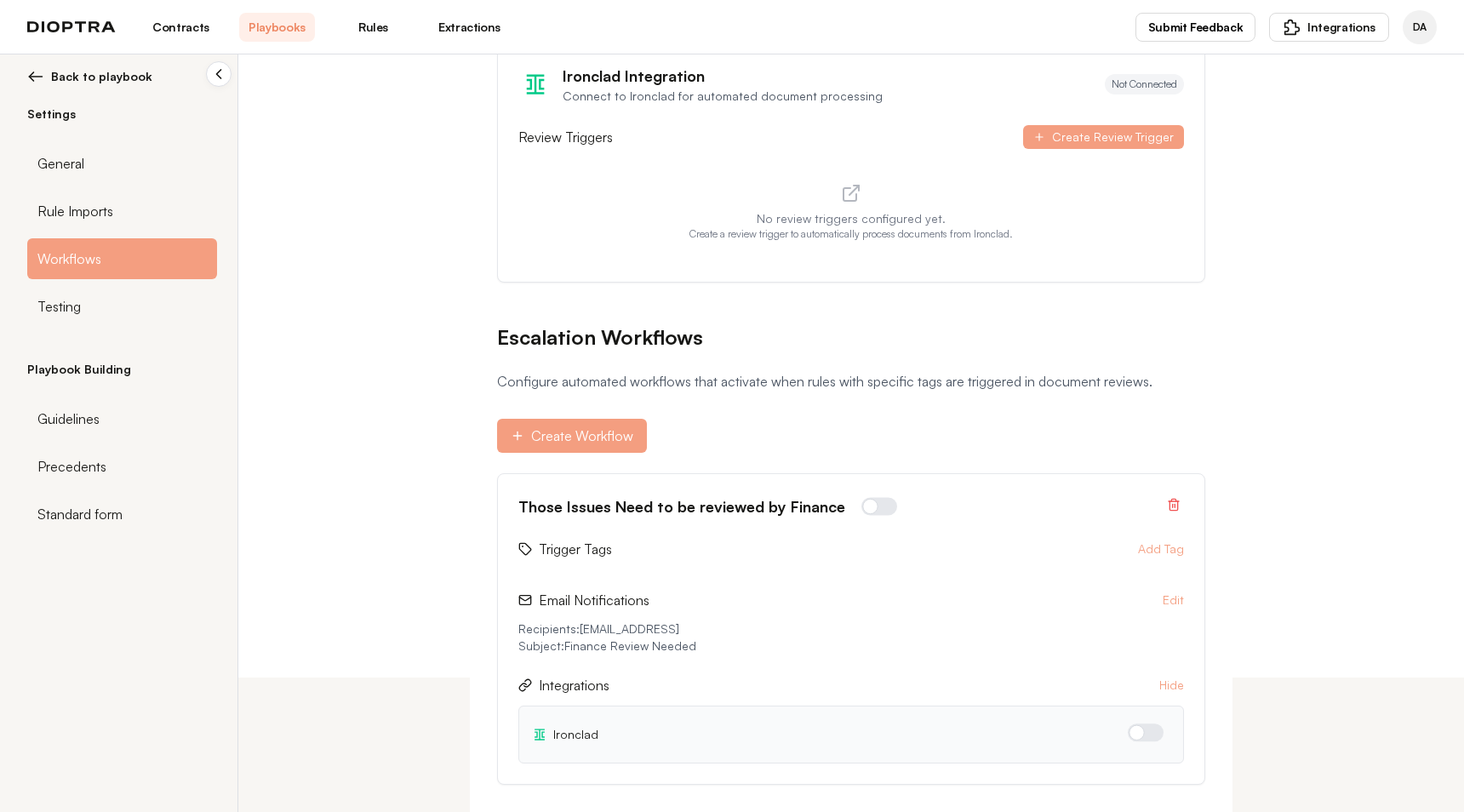 scroll, scrollTop: 133, scrollLeft: 0, axis: vertical 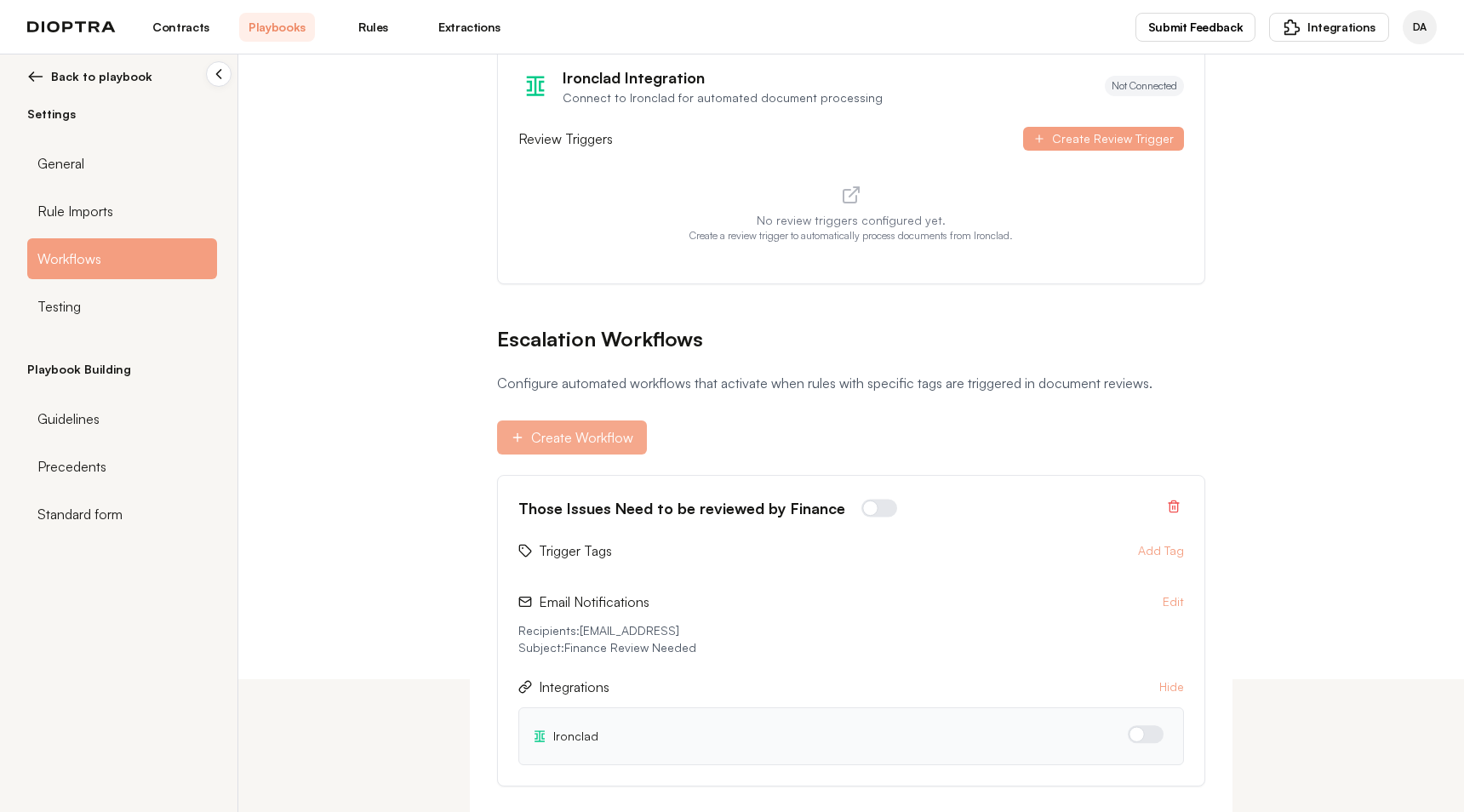 click on "Create Workflow" at bounding box center [572, 437] 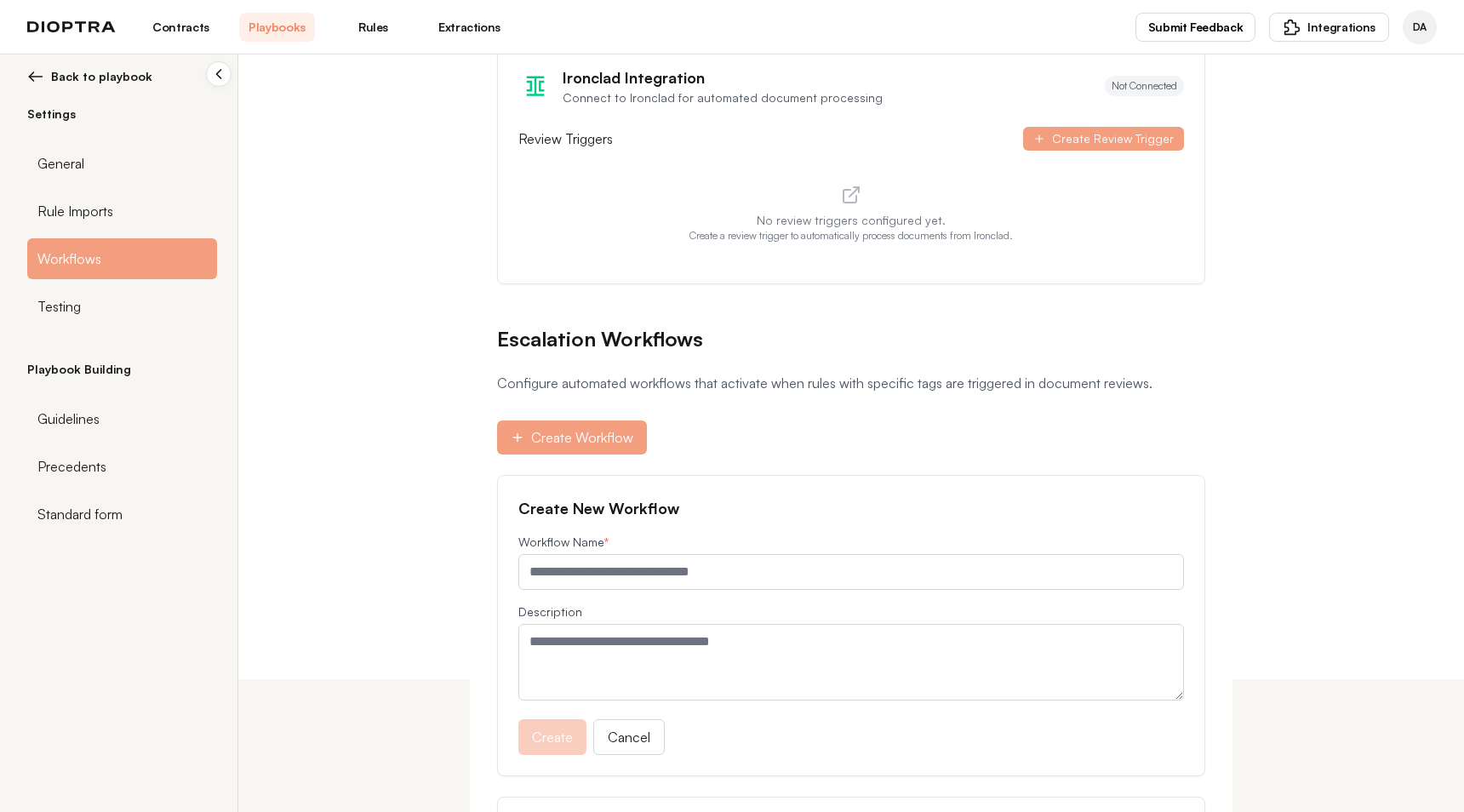 scroll, scrollTop: 216, scrollLeft: 0, axis: vertical 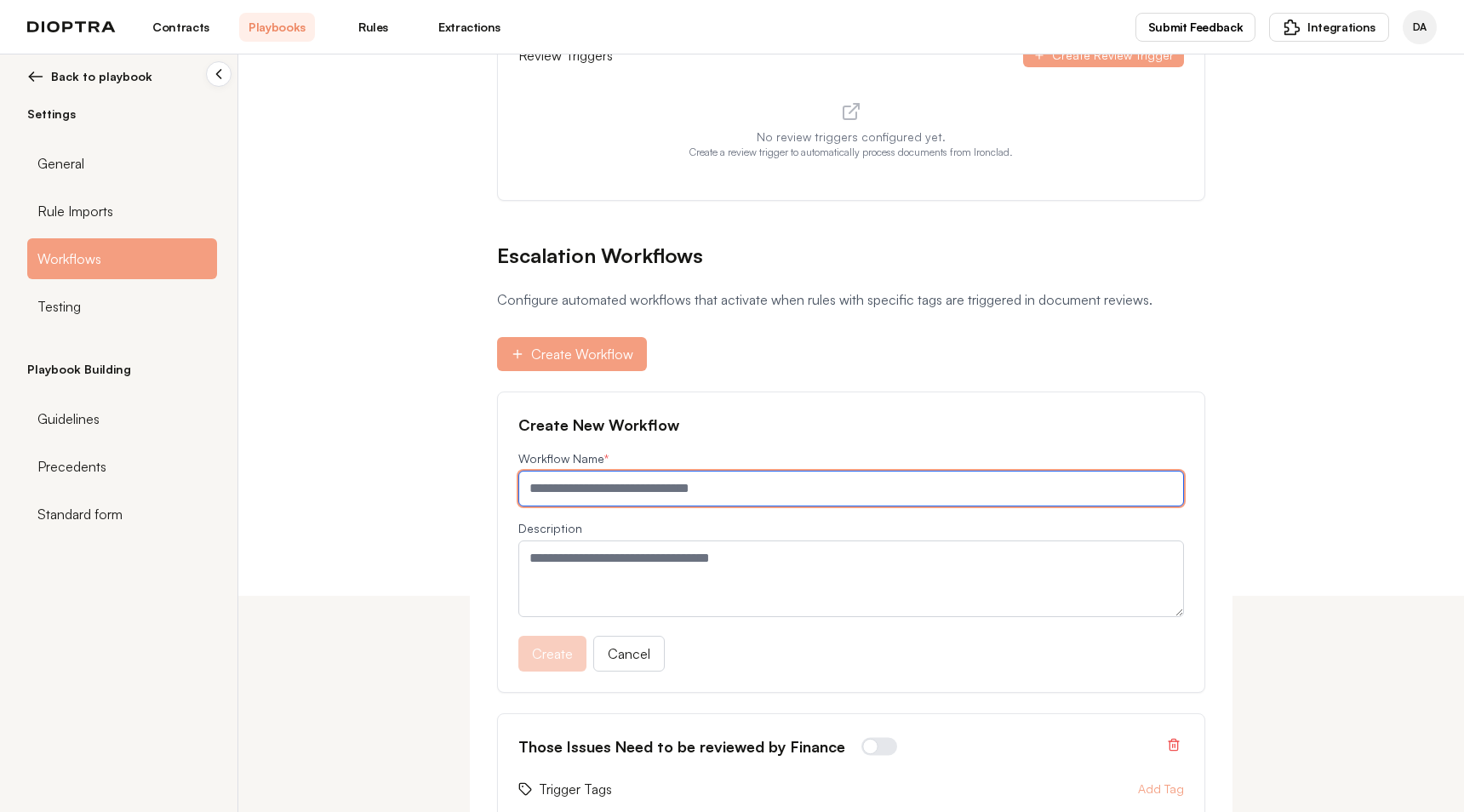 click at bounding box center (851, 489) 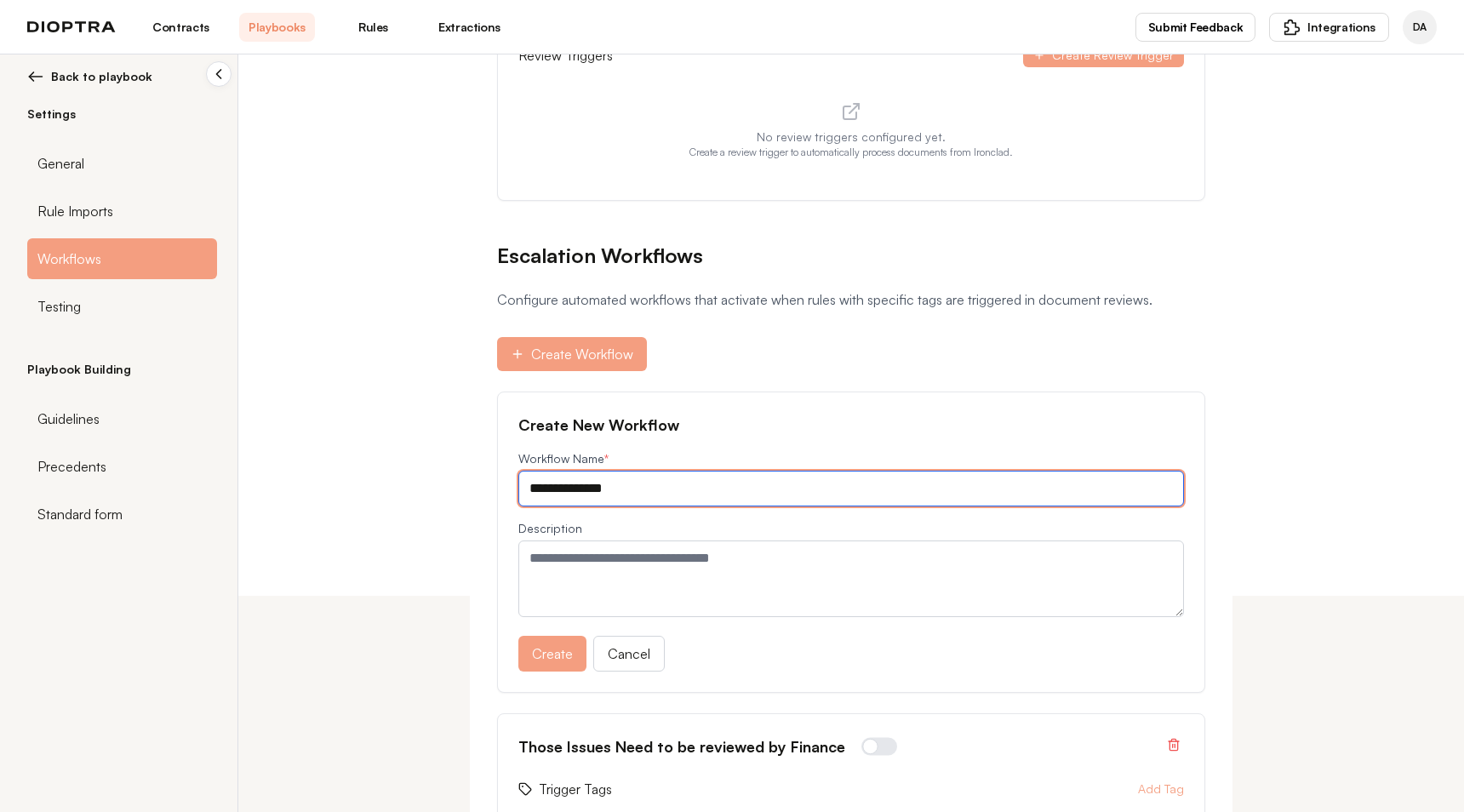 type on "**********" 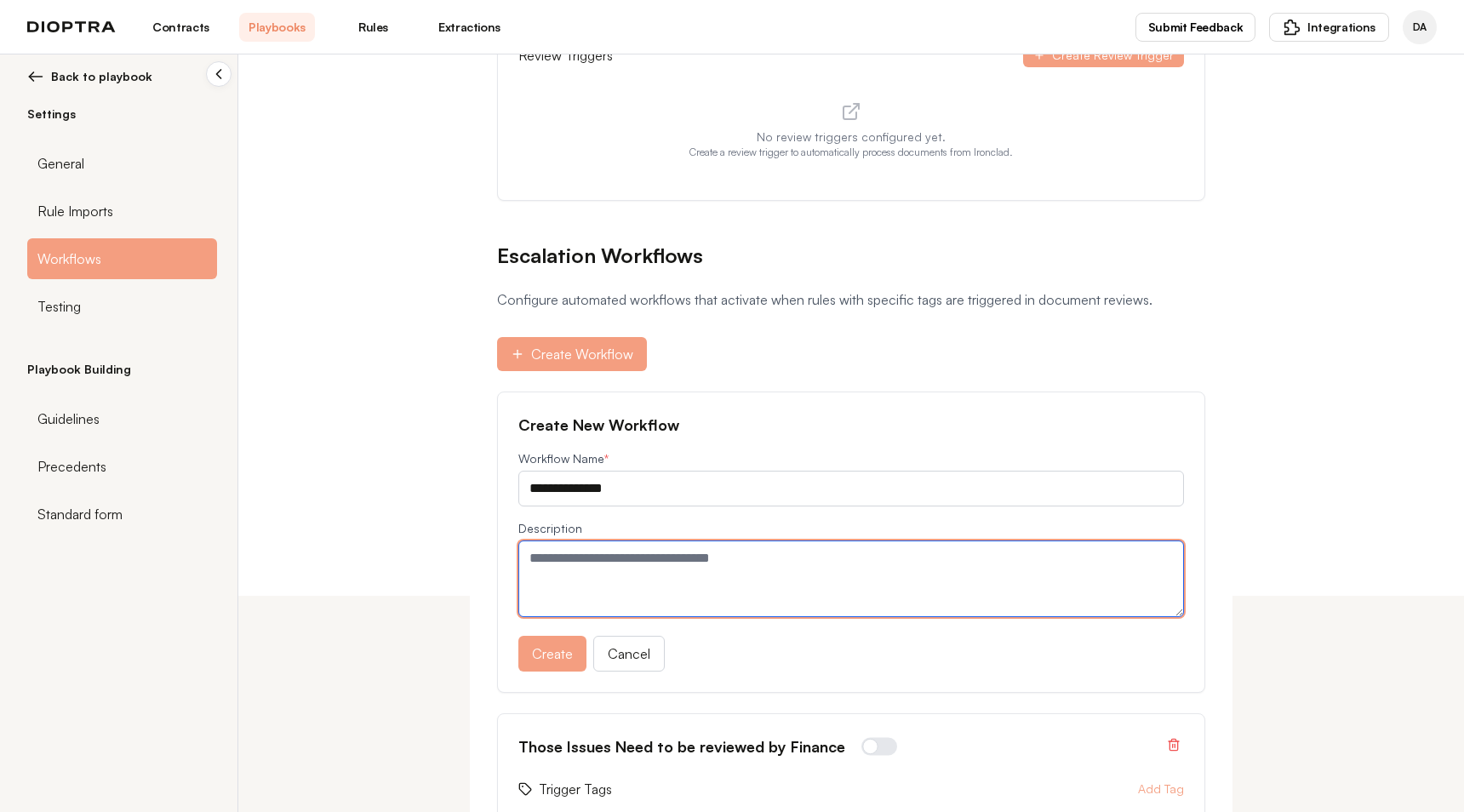 click at bounding box center (851, 579) 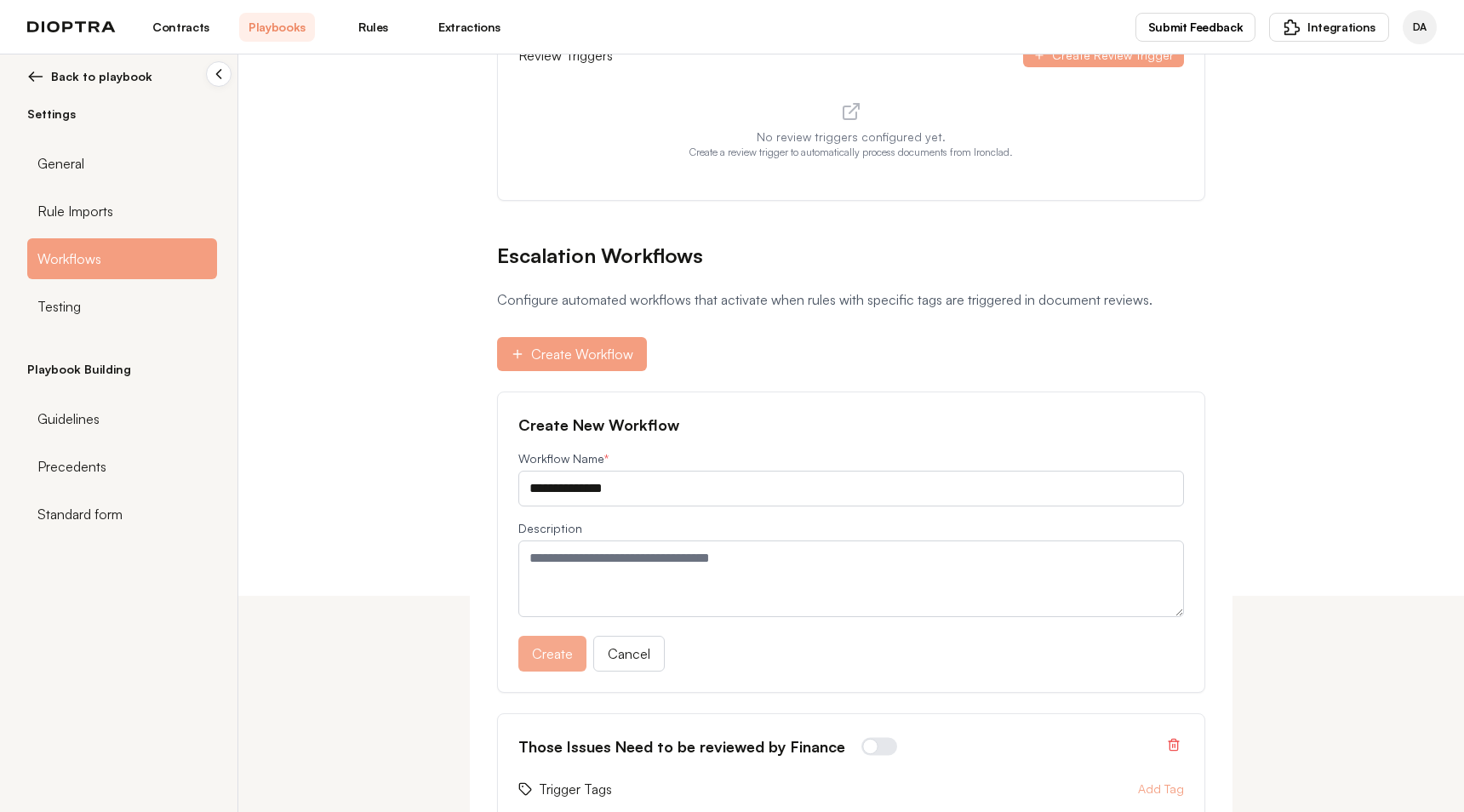 click on "Create" at bounding box center [552, 654] 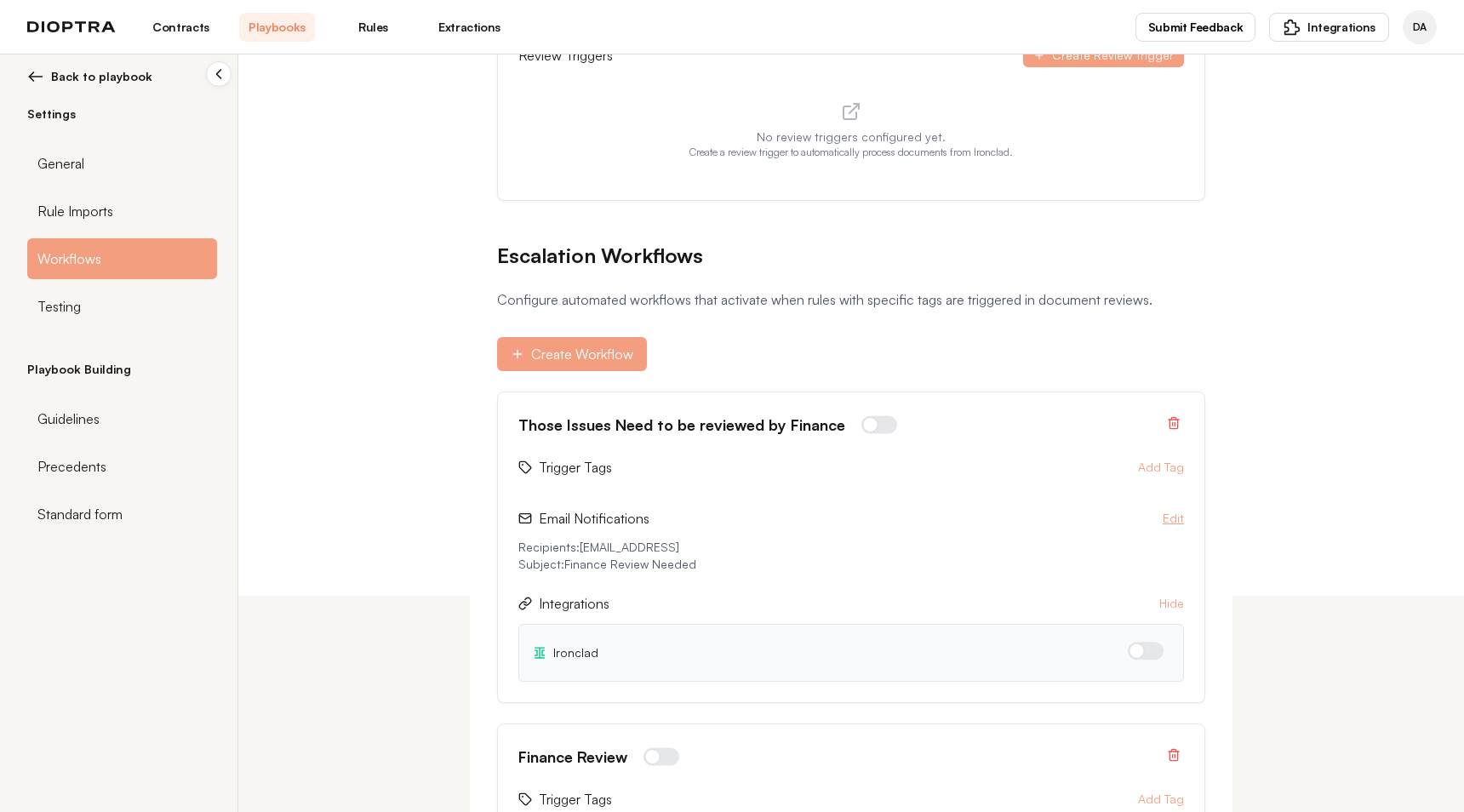 click on "Edit" at bounding box center [1173, 518] 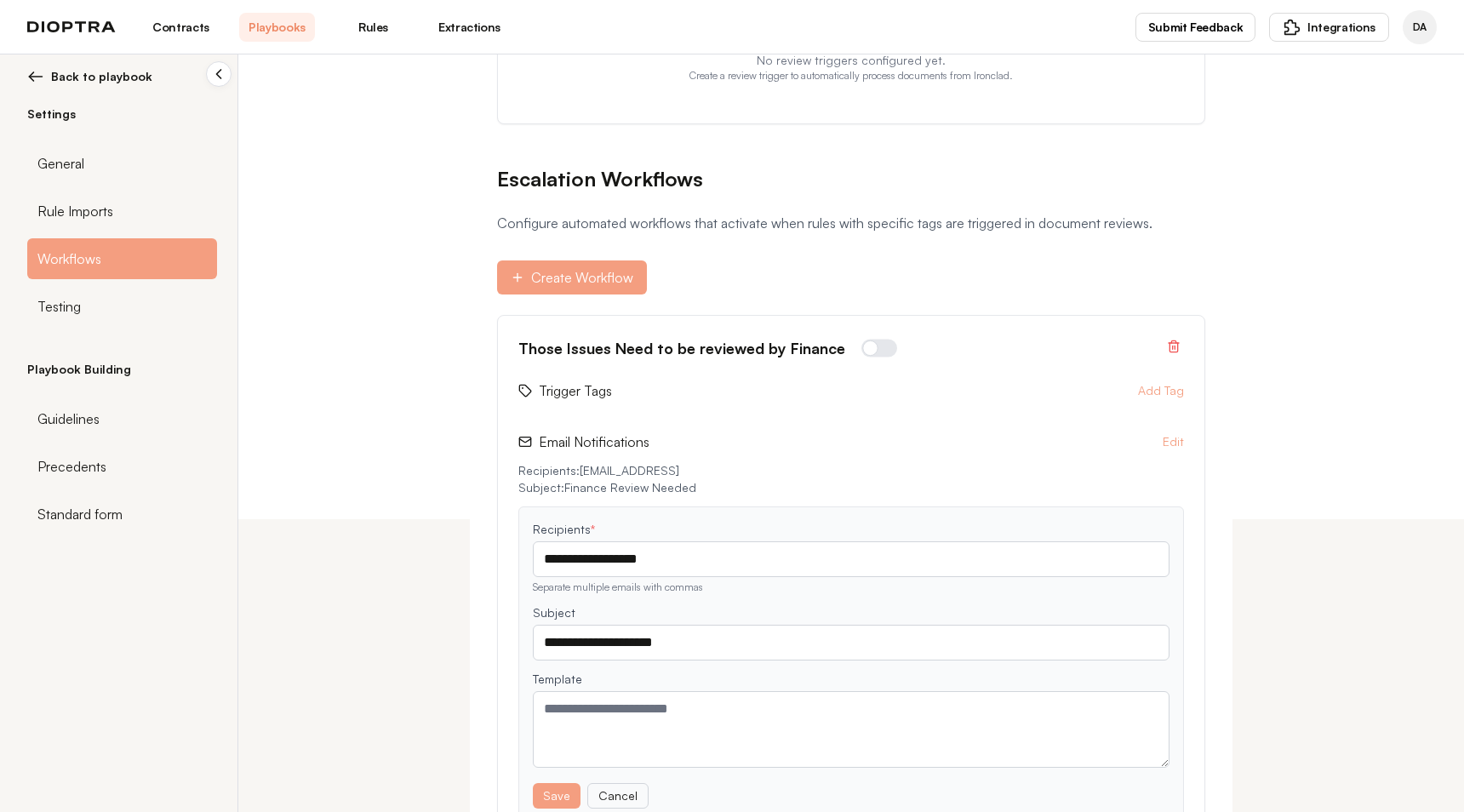 scroll, scrollTop: 326, scrollLeft: 0, axis: vertical 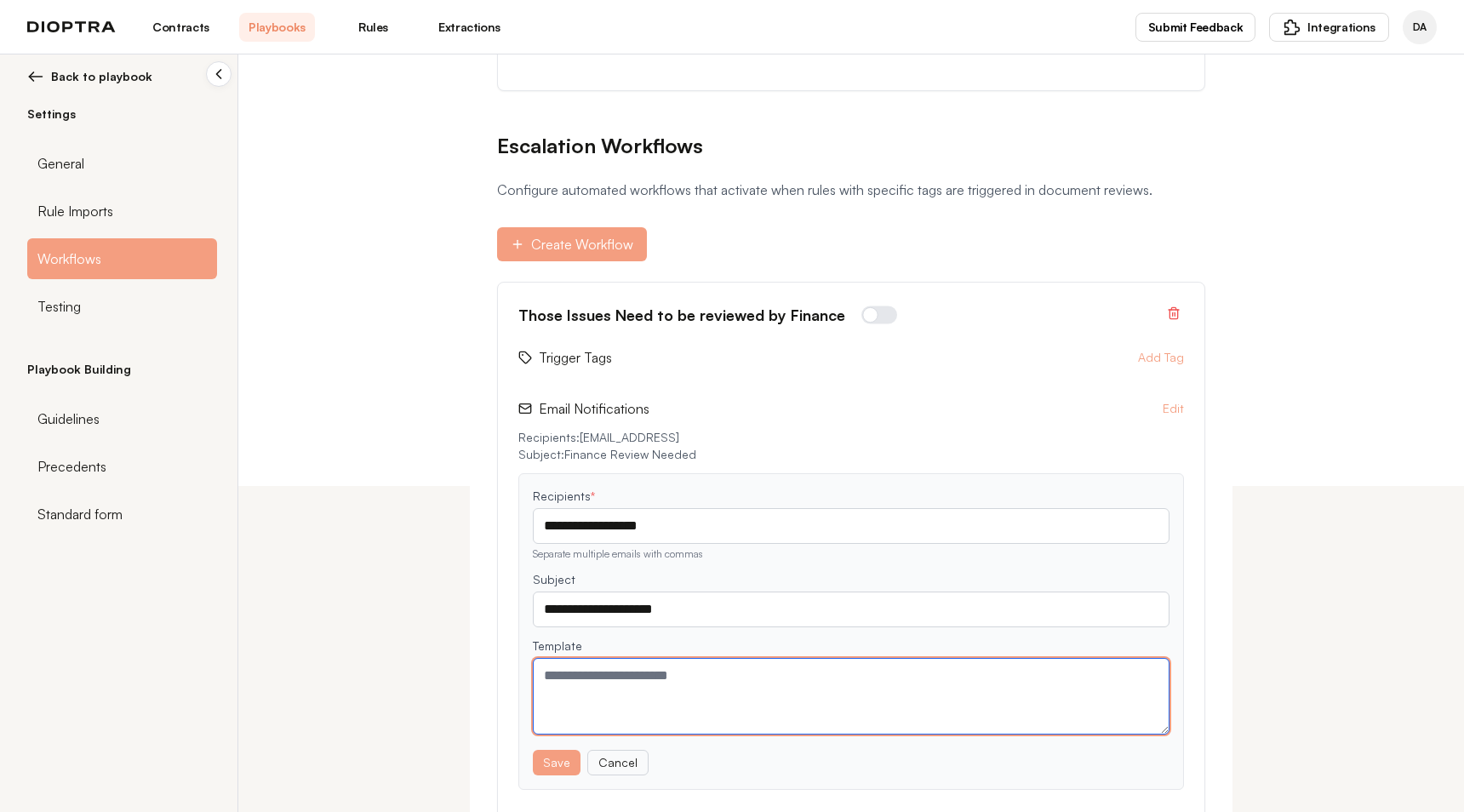 click at bounding box center [851, 696] 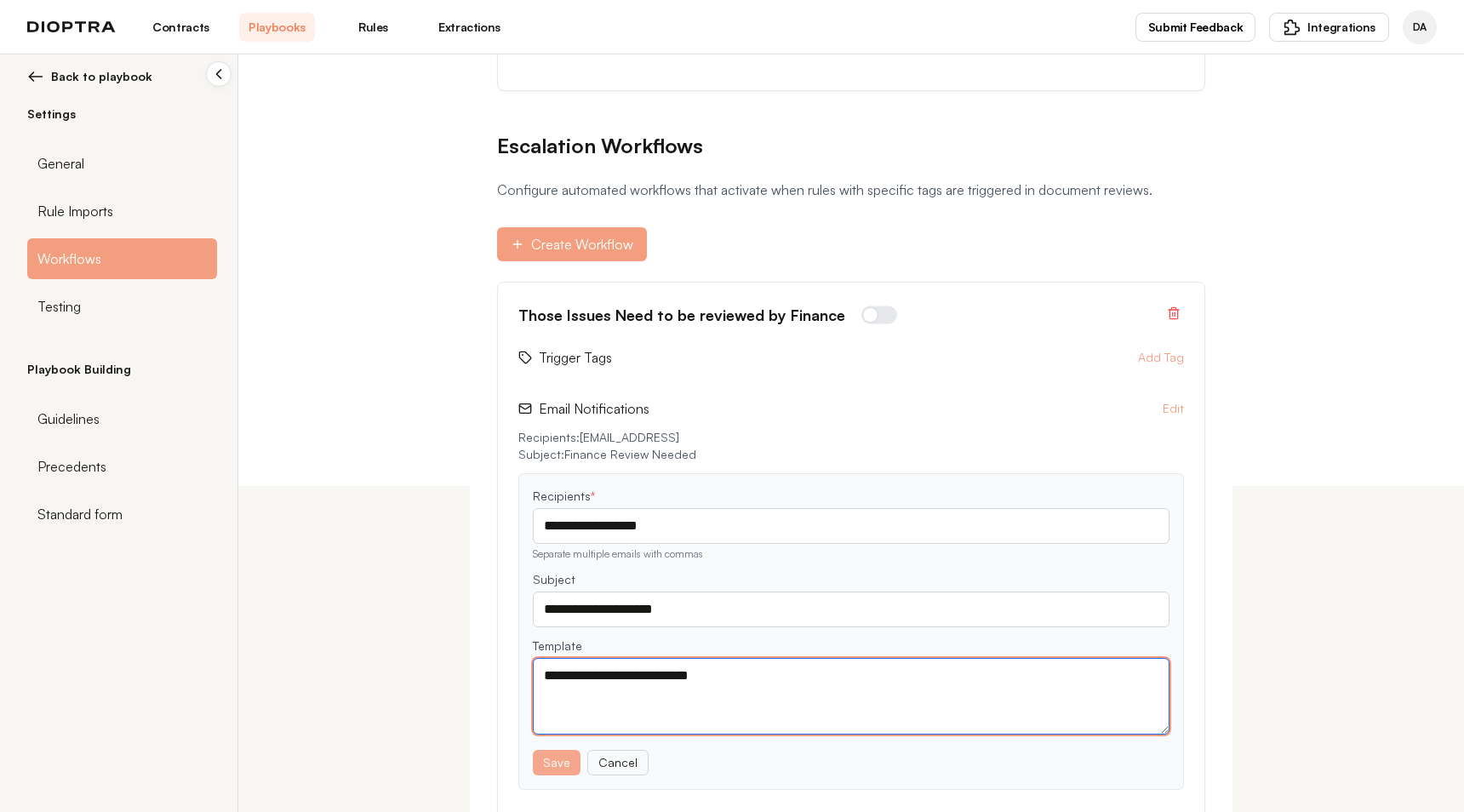 type on "**********" 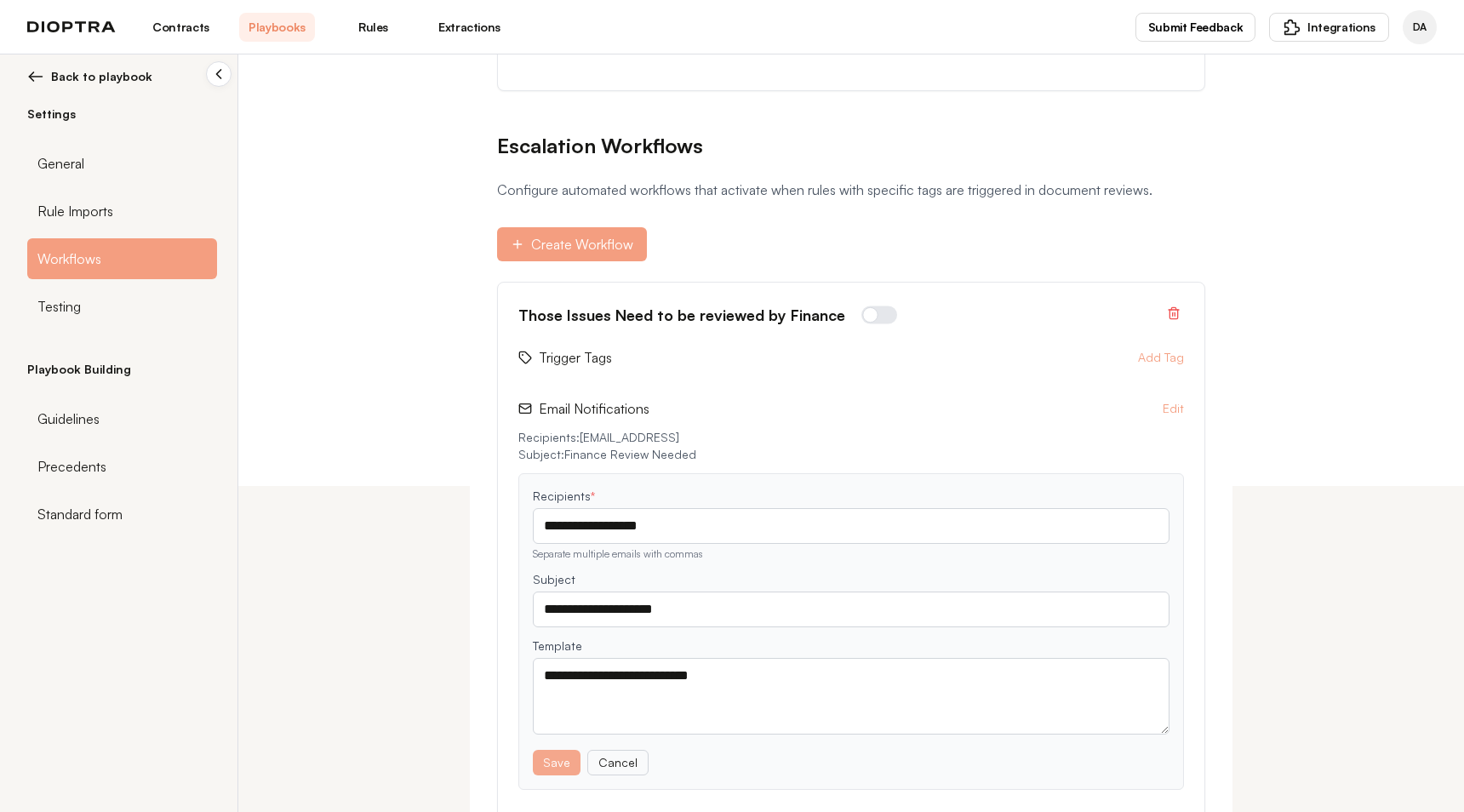 click on "Save" at bounding box center [557, 763] 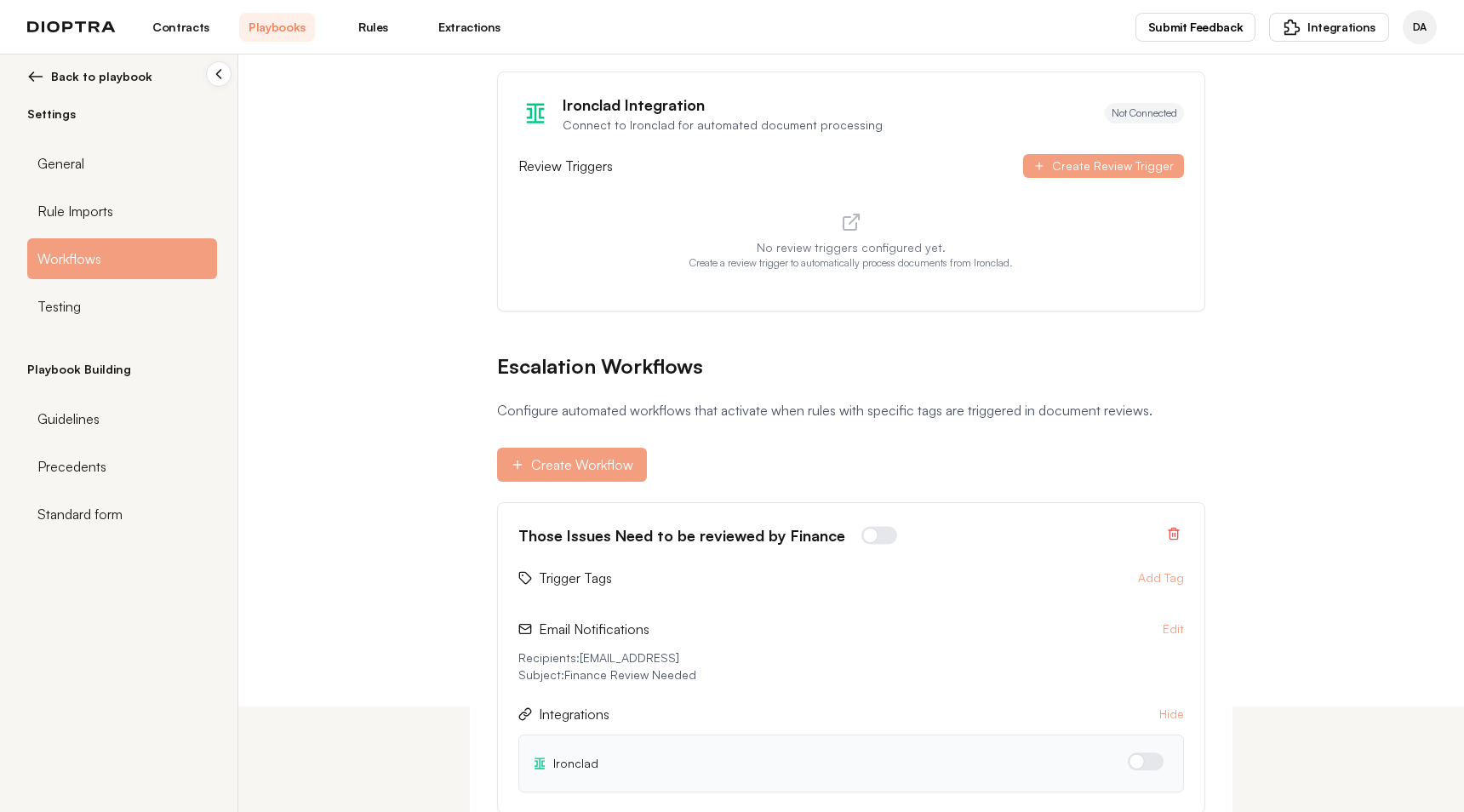 scroll, scrollTop: 0, scrollLeft: 0, axis: both 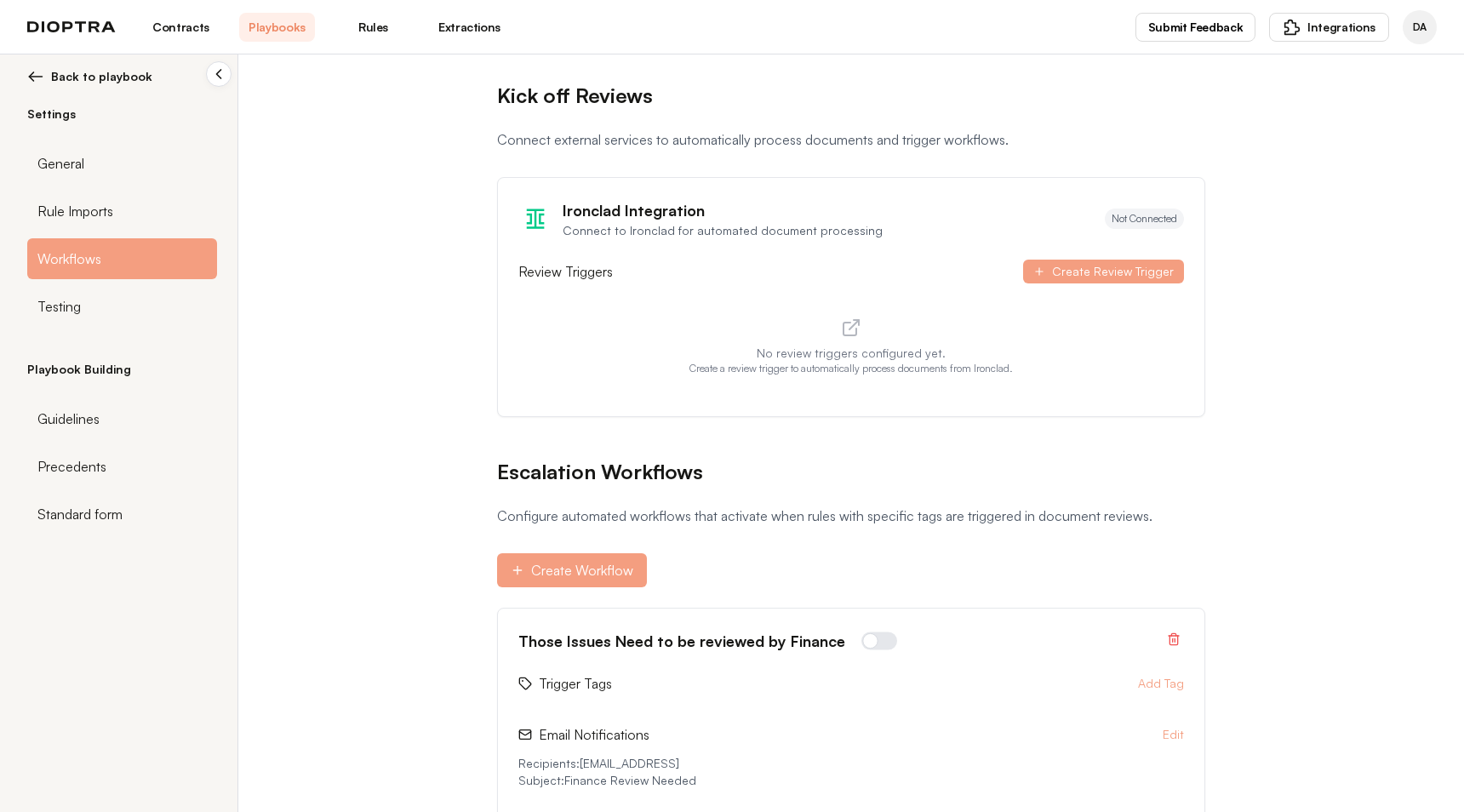 click on "Back to playbook" at bounding box center (101, 77) 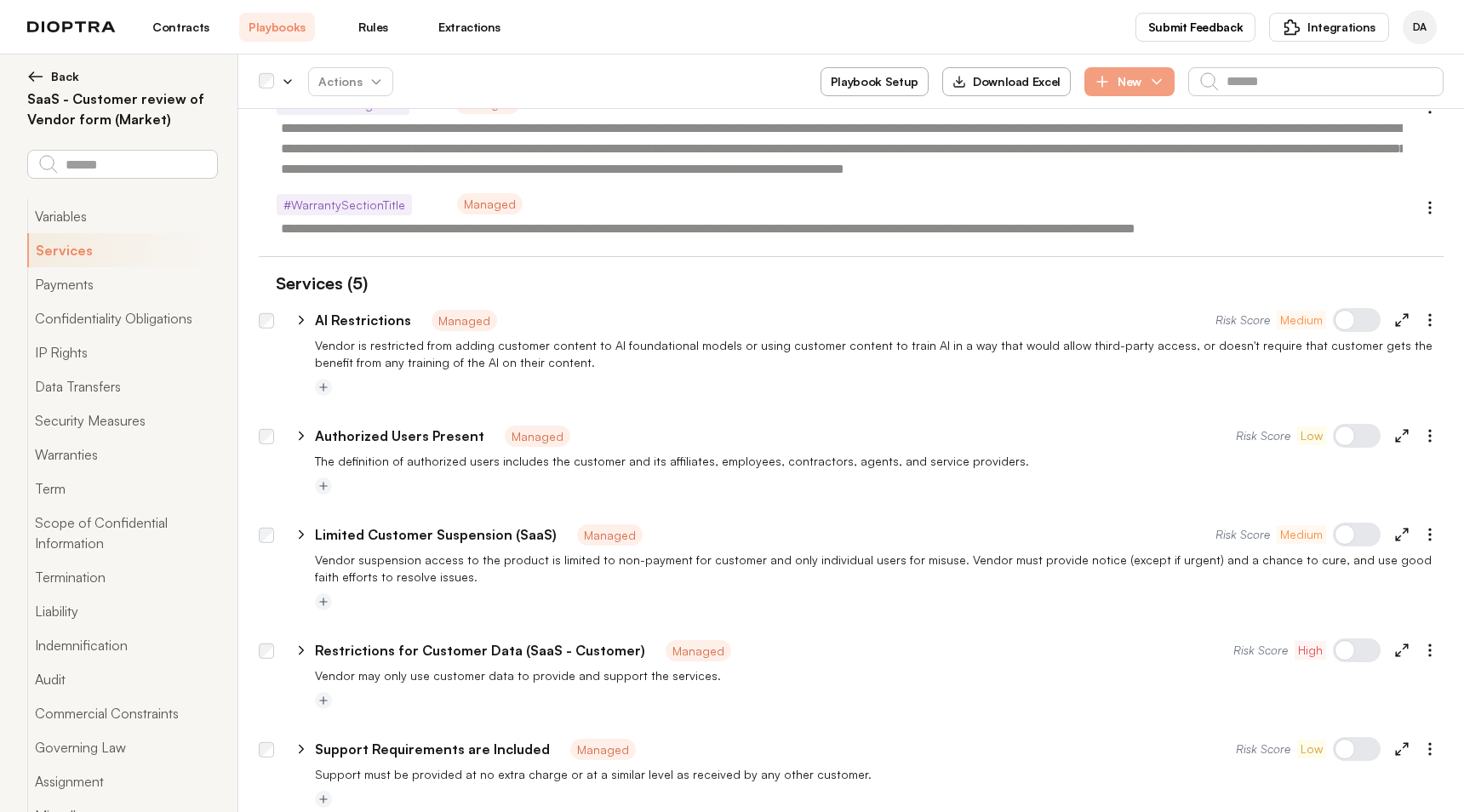 type on "*" 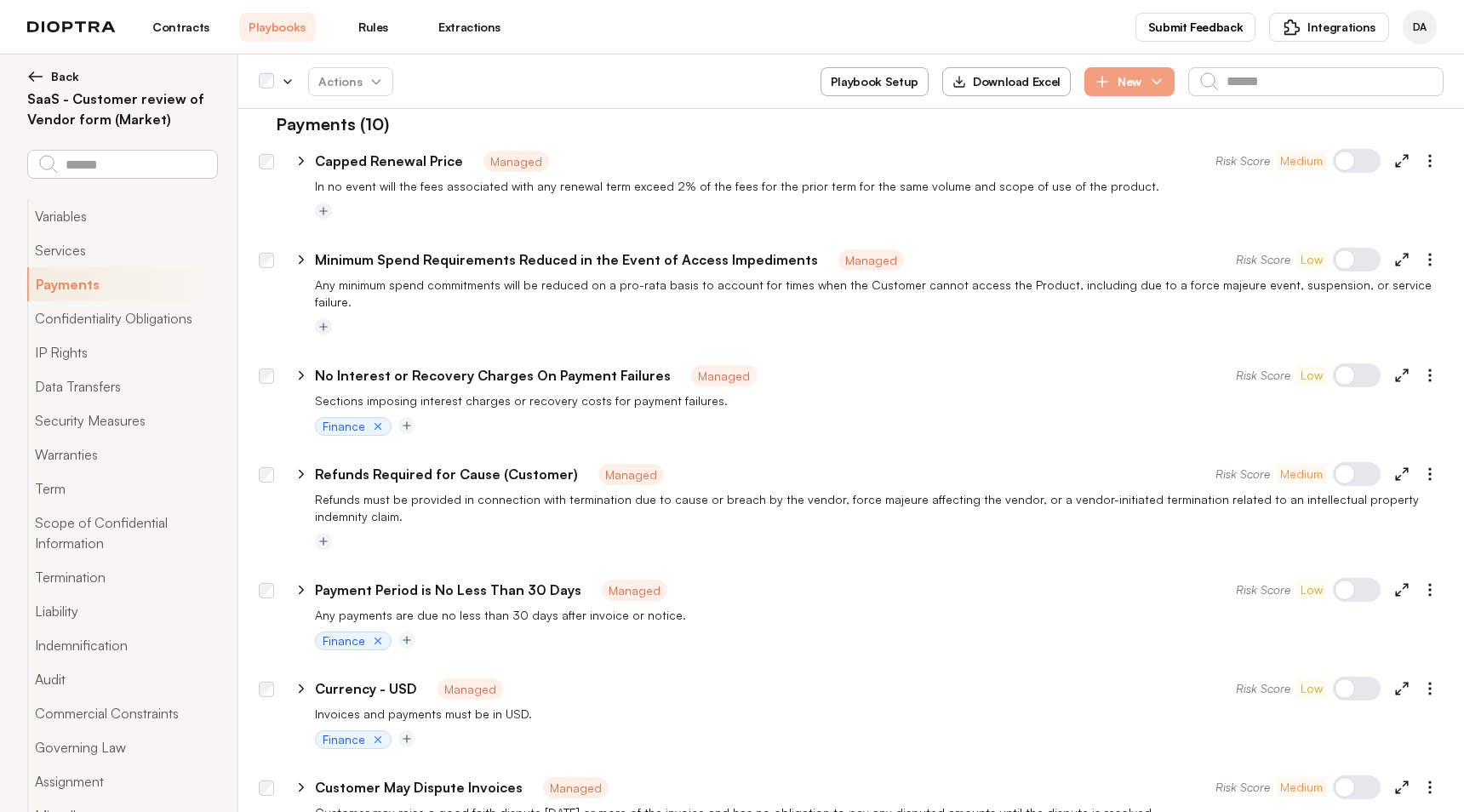 scroll, scrollTop: 2433, scrollLeft: 0, axis: vertical 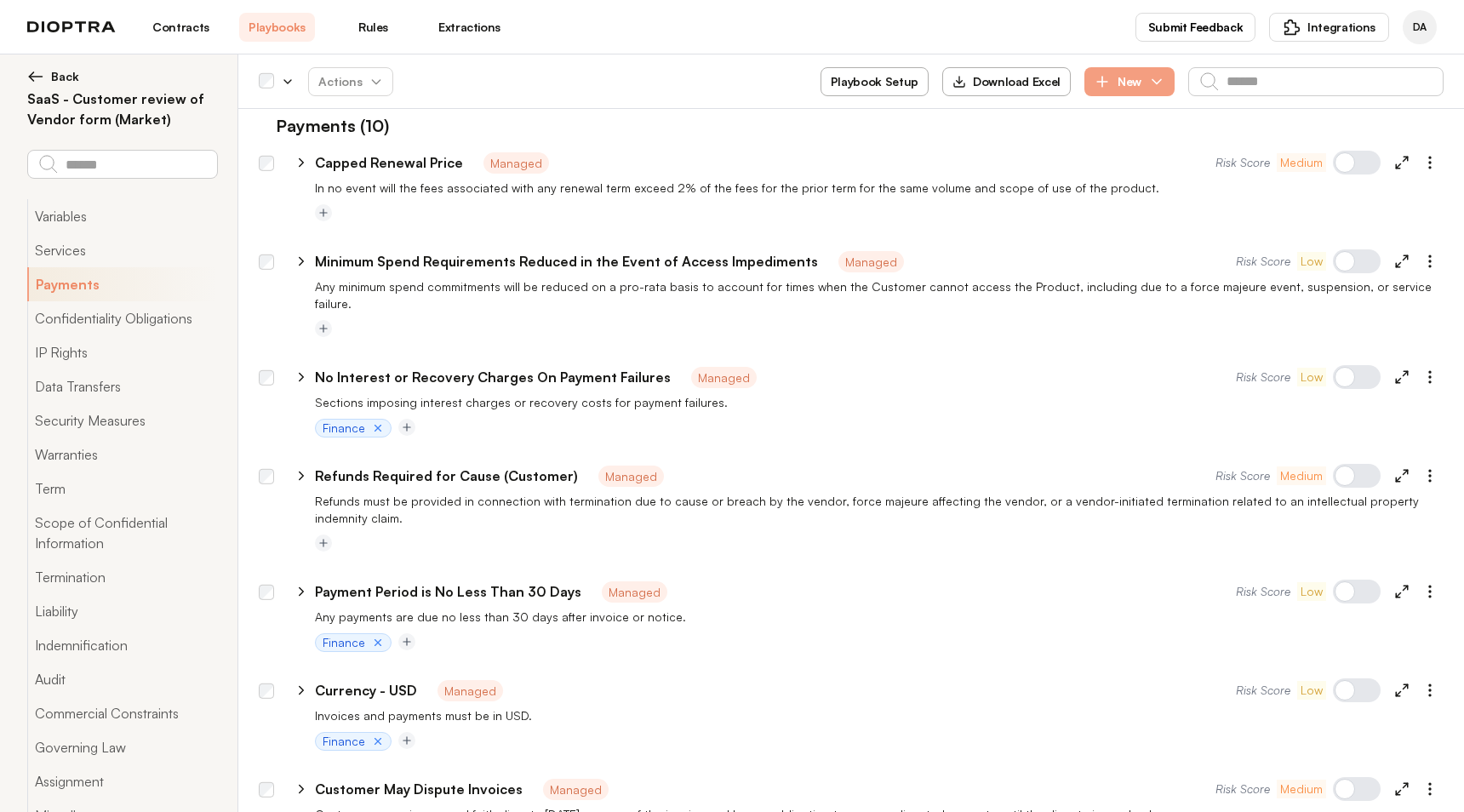click on "Playbook Setup" at bounding box center (874, 82) 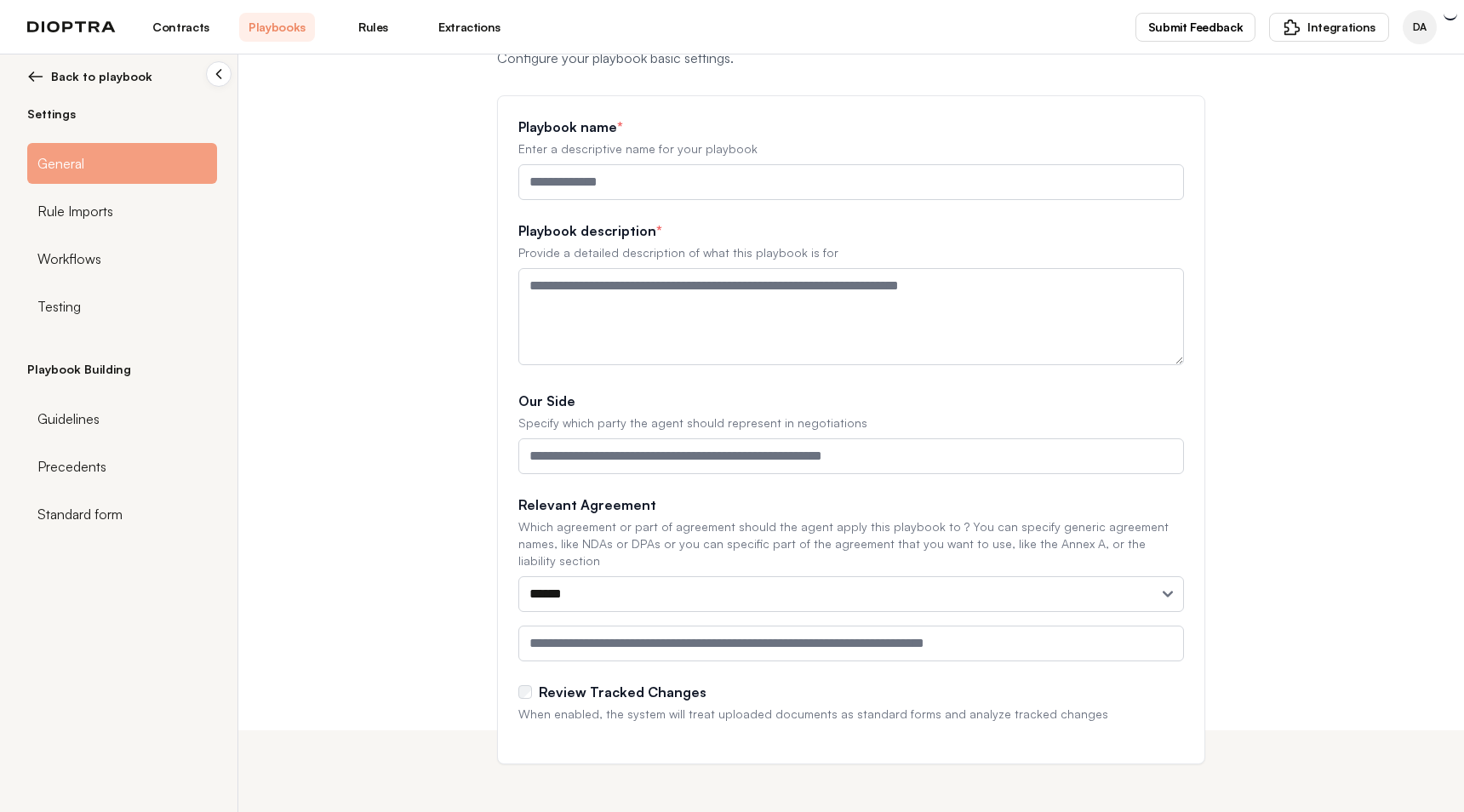scroll, scrollTop: 0, scrollLeft: 0, axis: both 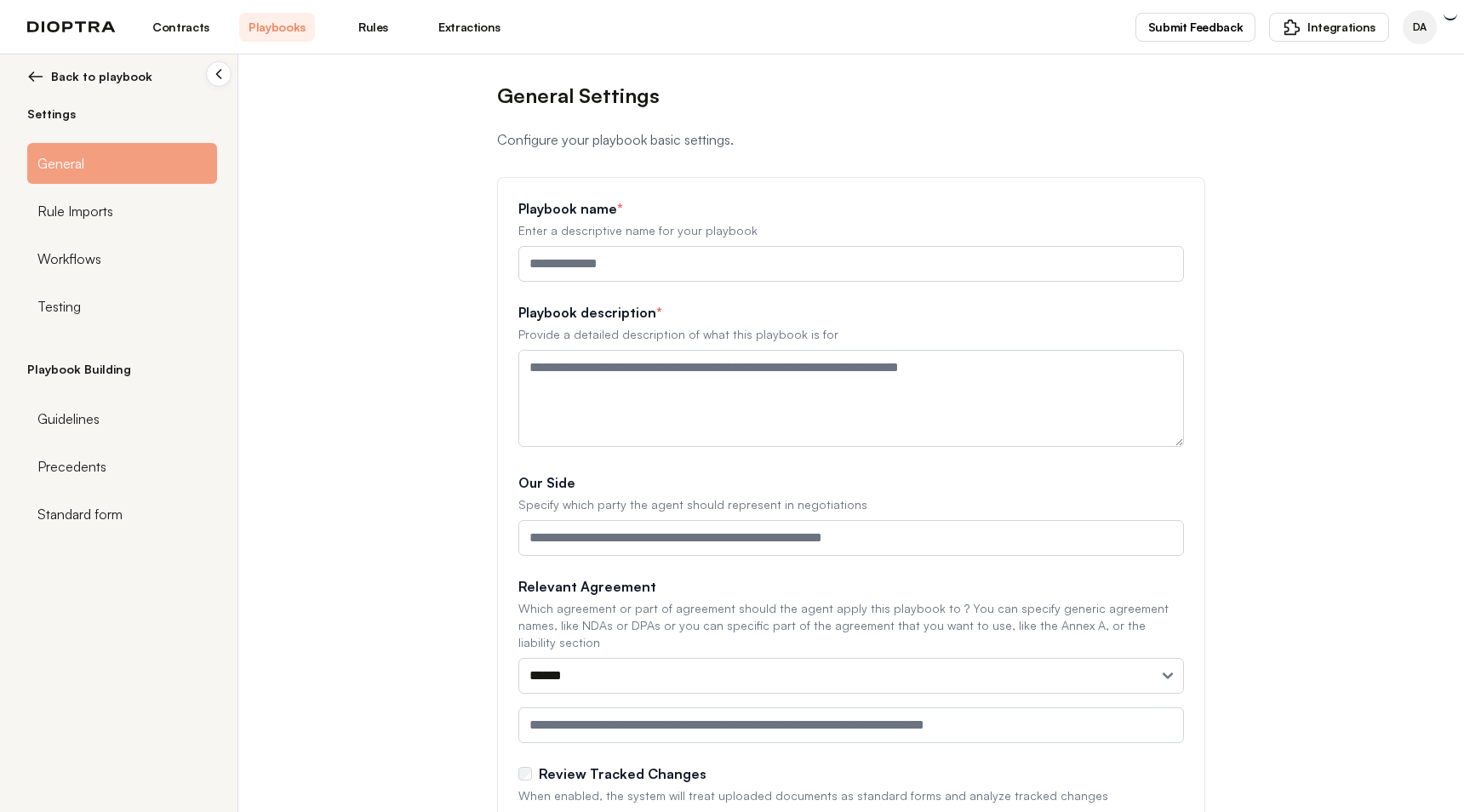 type on "**********" 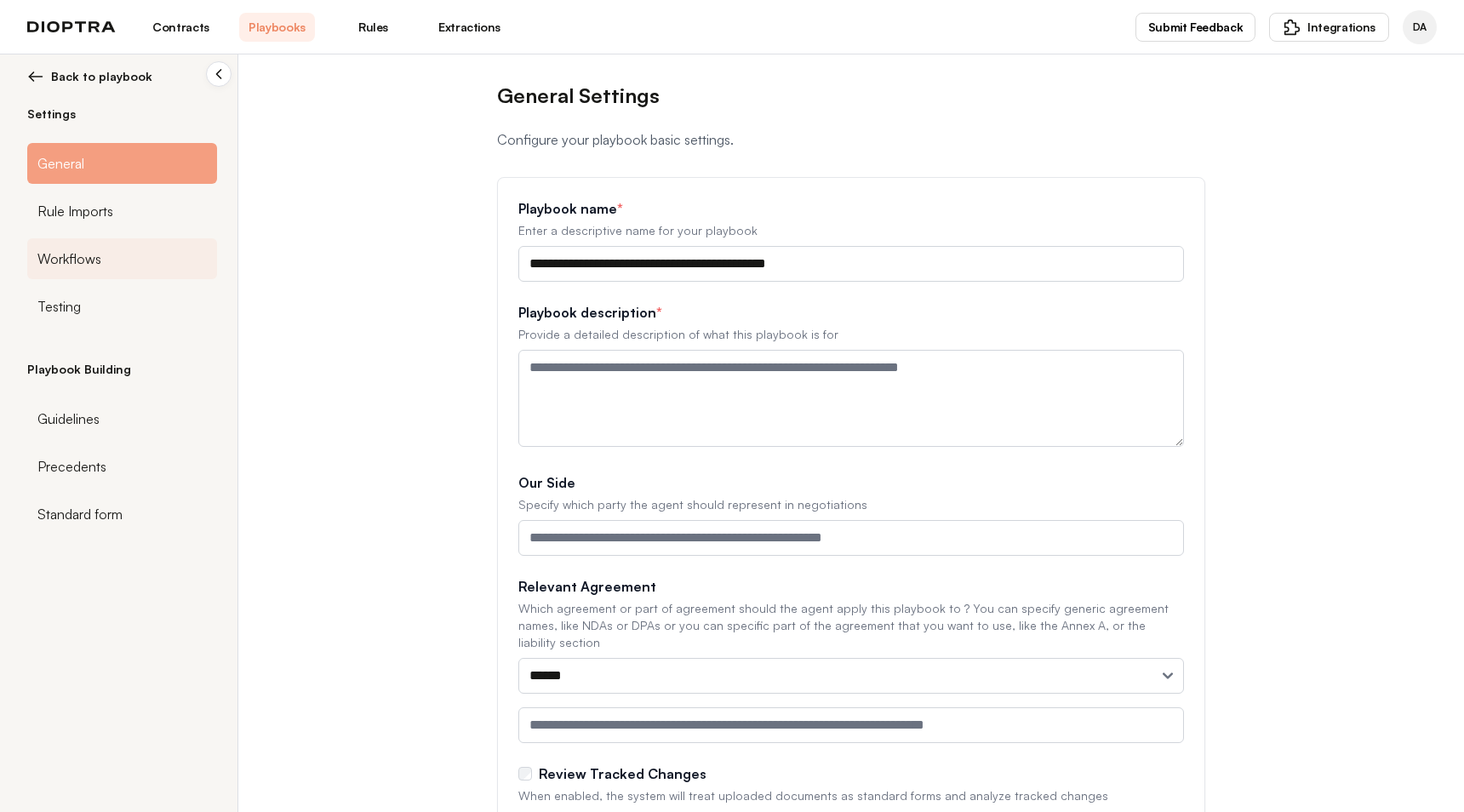 click on "Workflows" at bounding box center [69, 259] 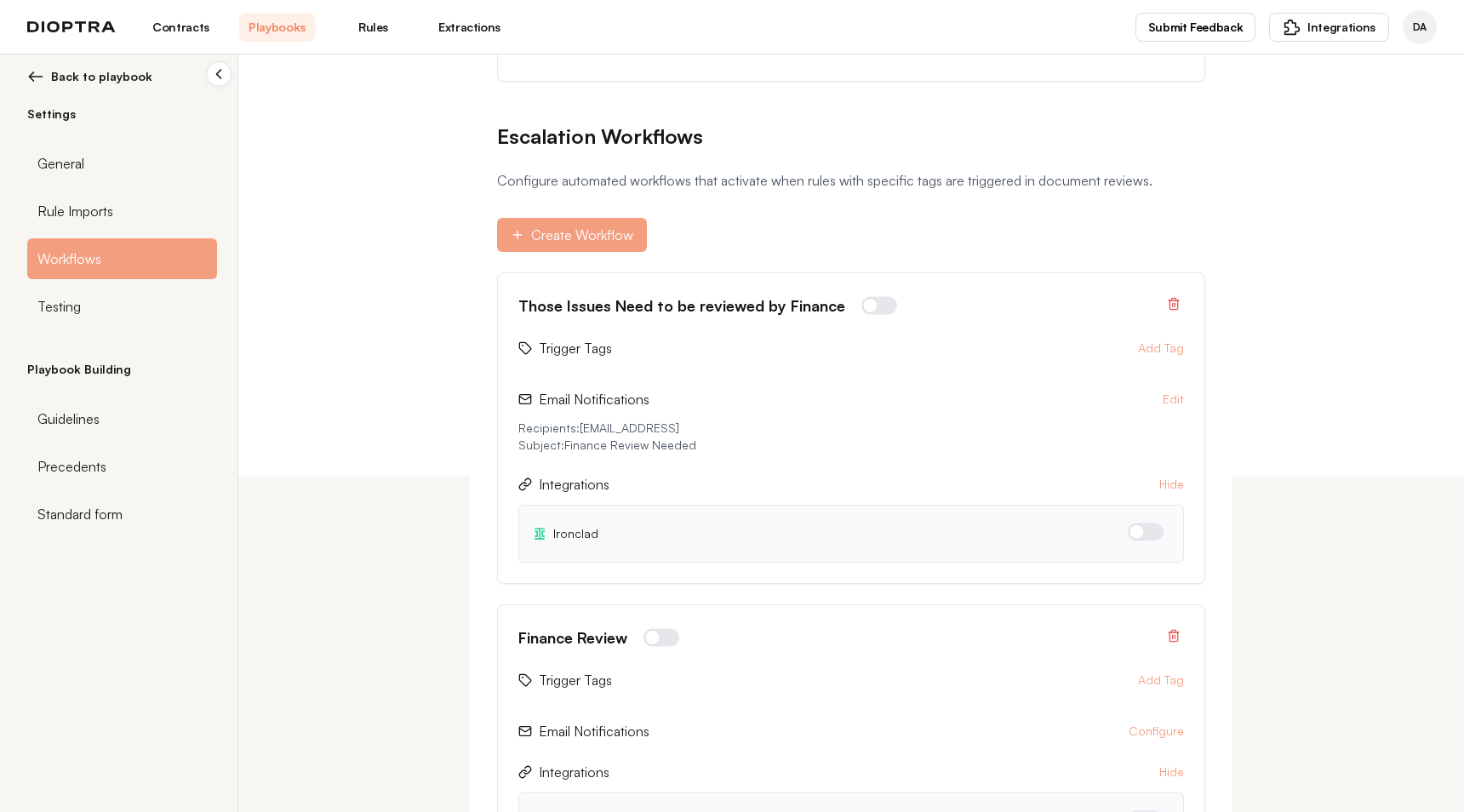 scroll, scrollTop: 422, scrollLeft: 0, axis: vertical 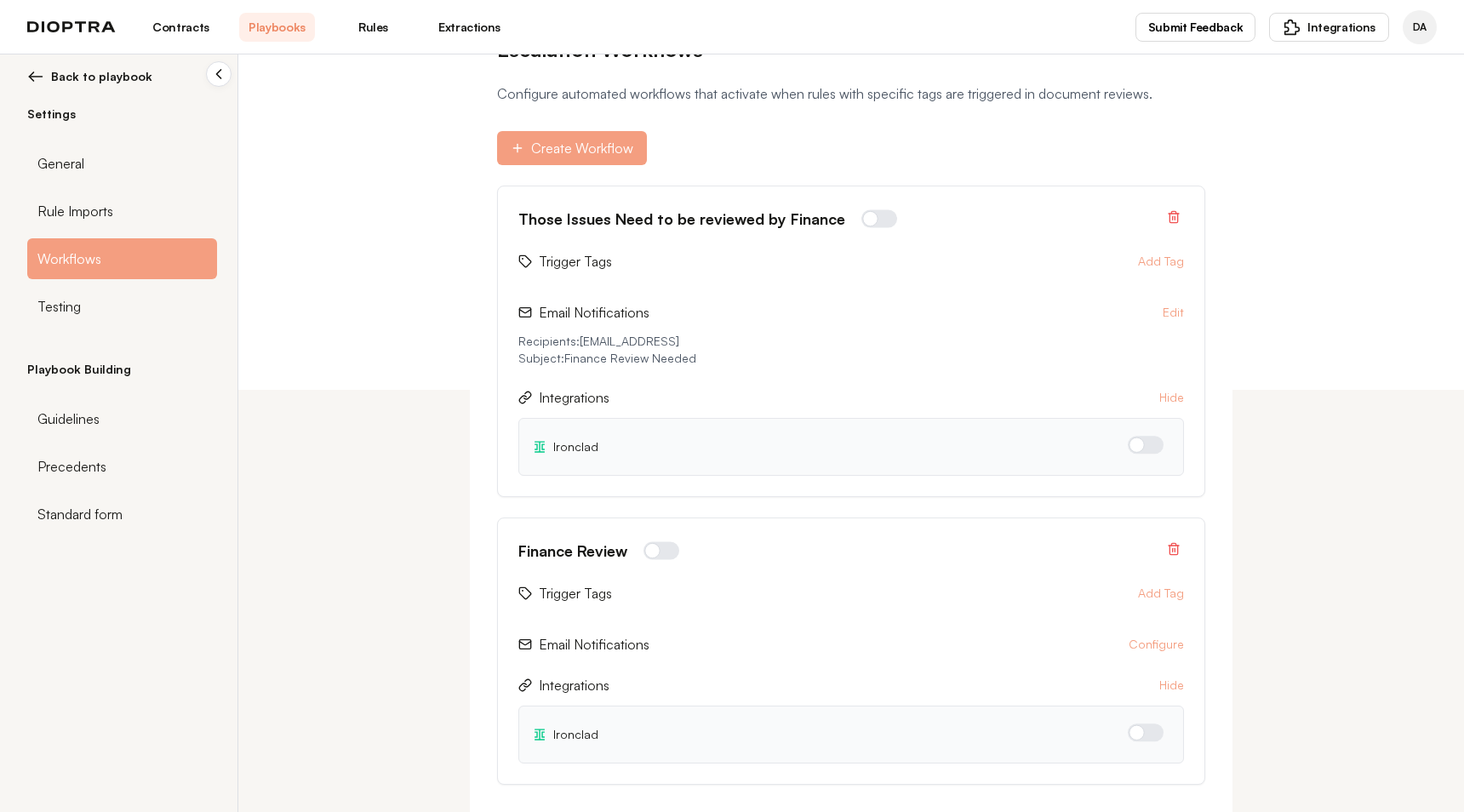 click at bounding box center (1146, 444) 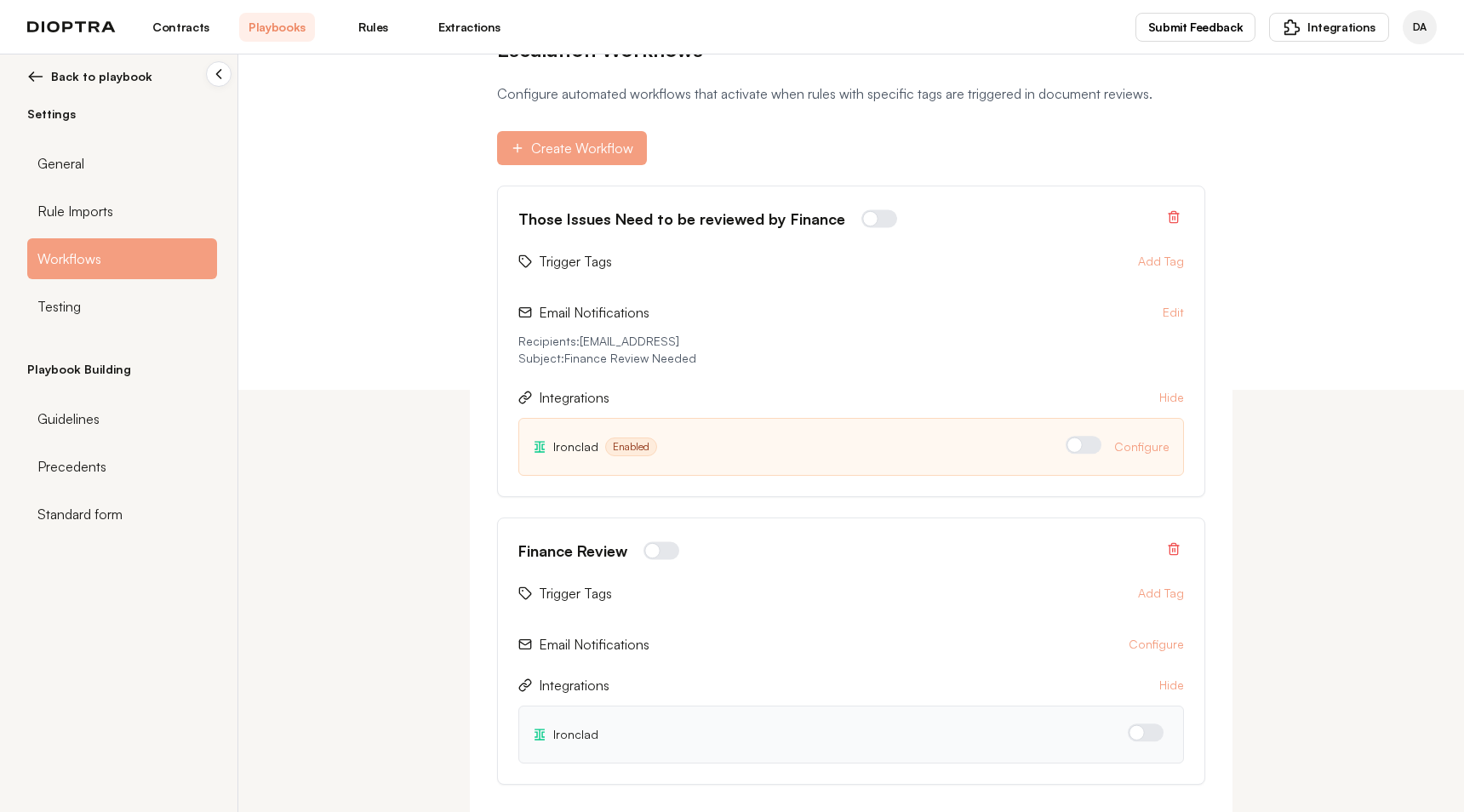 click on "Back to playbook" at bounding box center (101, 77) 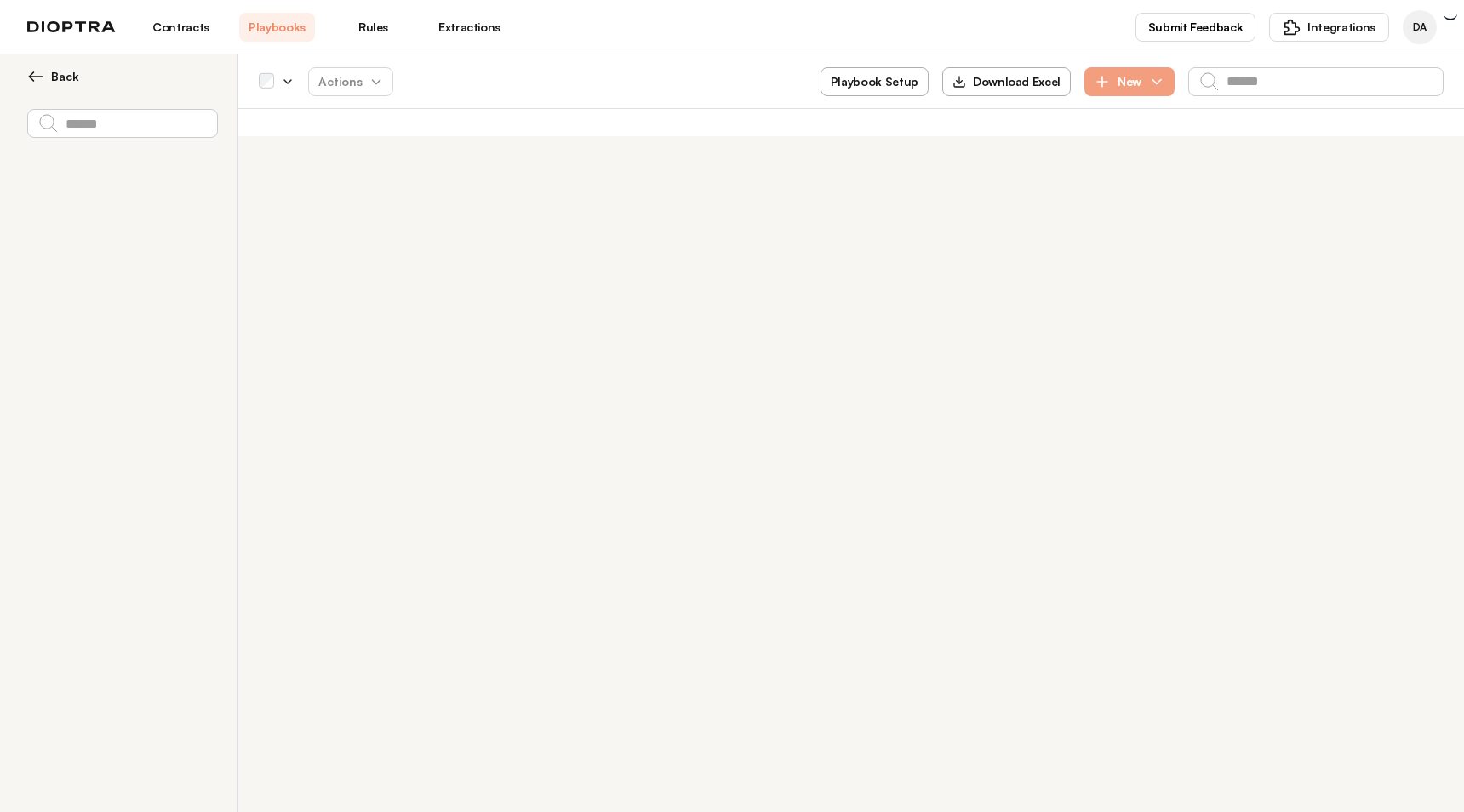 scroll, scrollTop: 0, scrollLeft: 0, axis: both 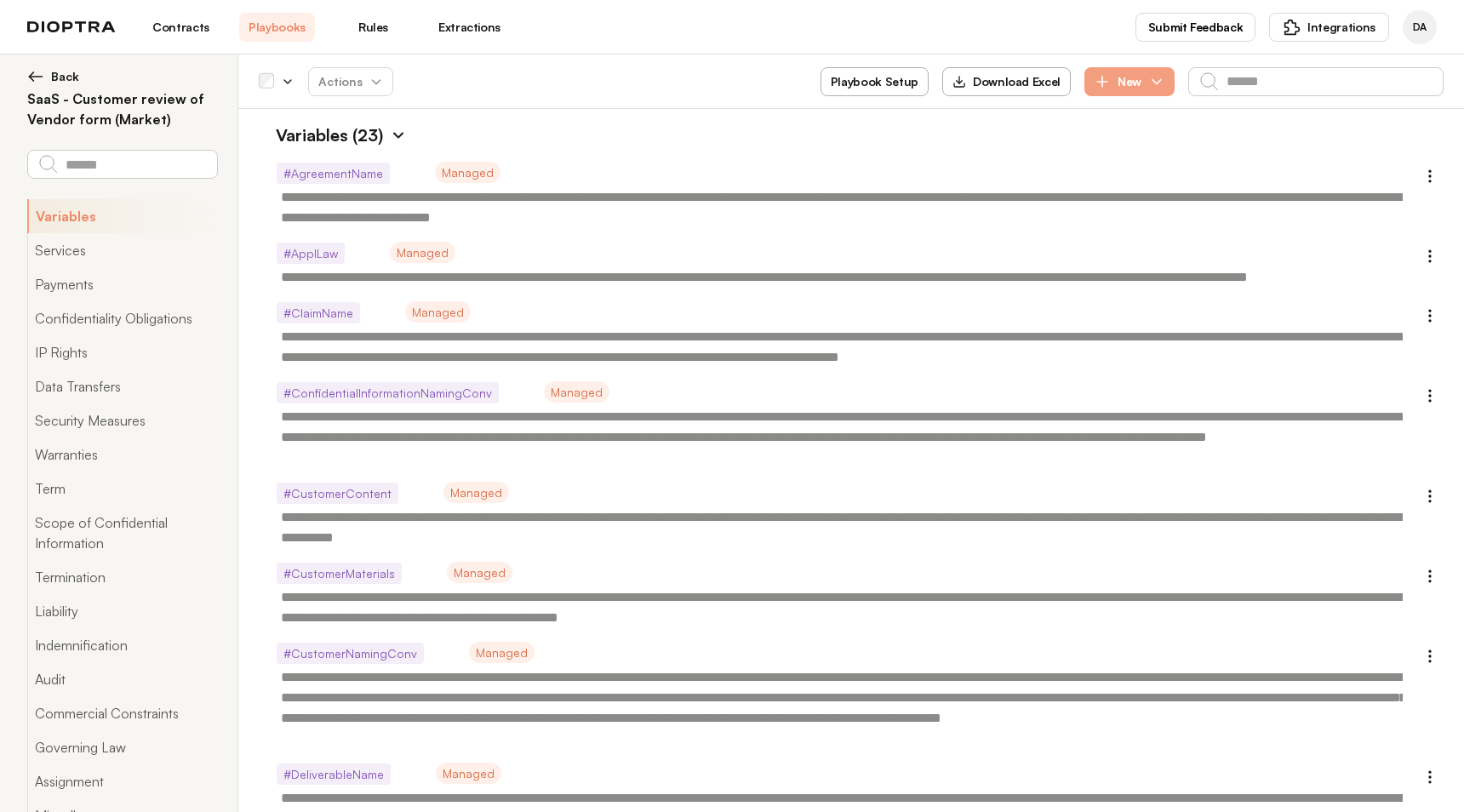 click at bounding box center (398, 135) 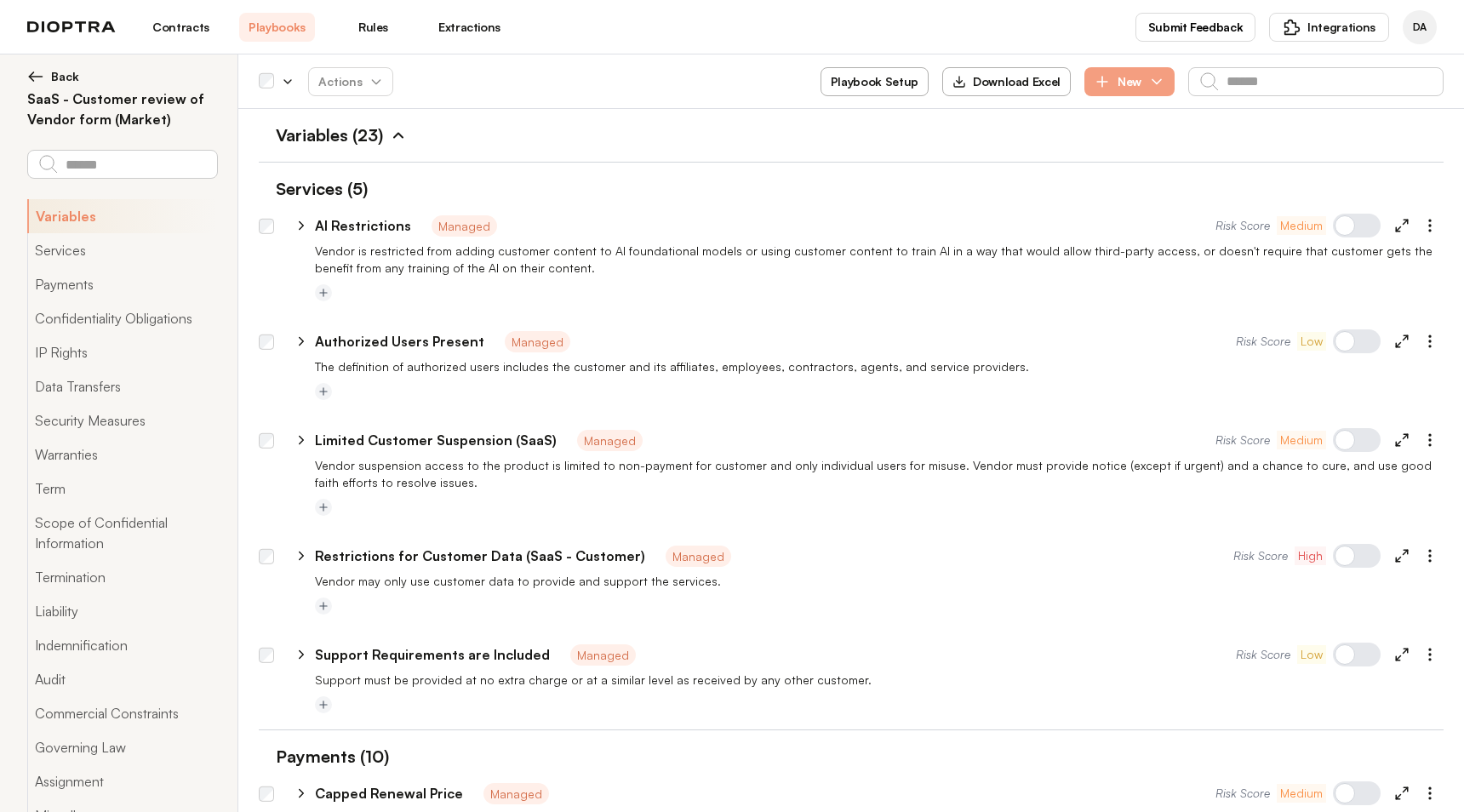 click on "Back" at bounding box center (65, 77) 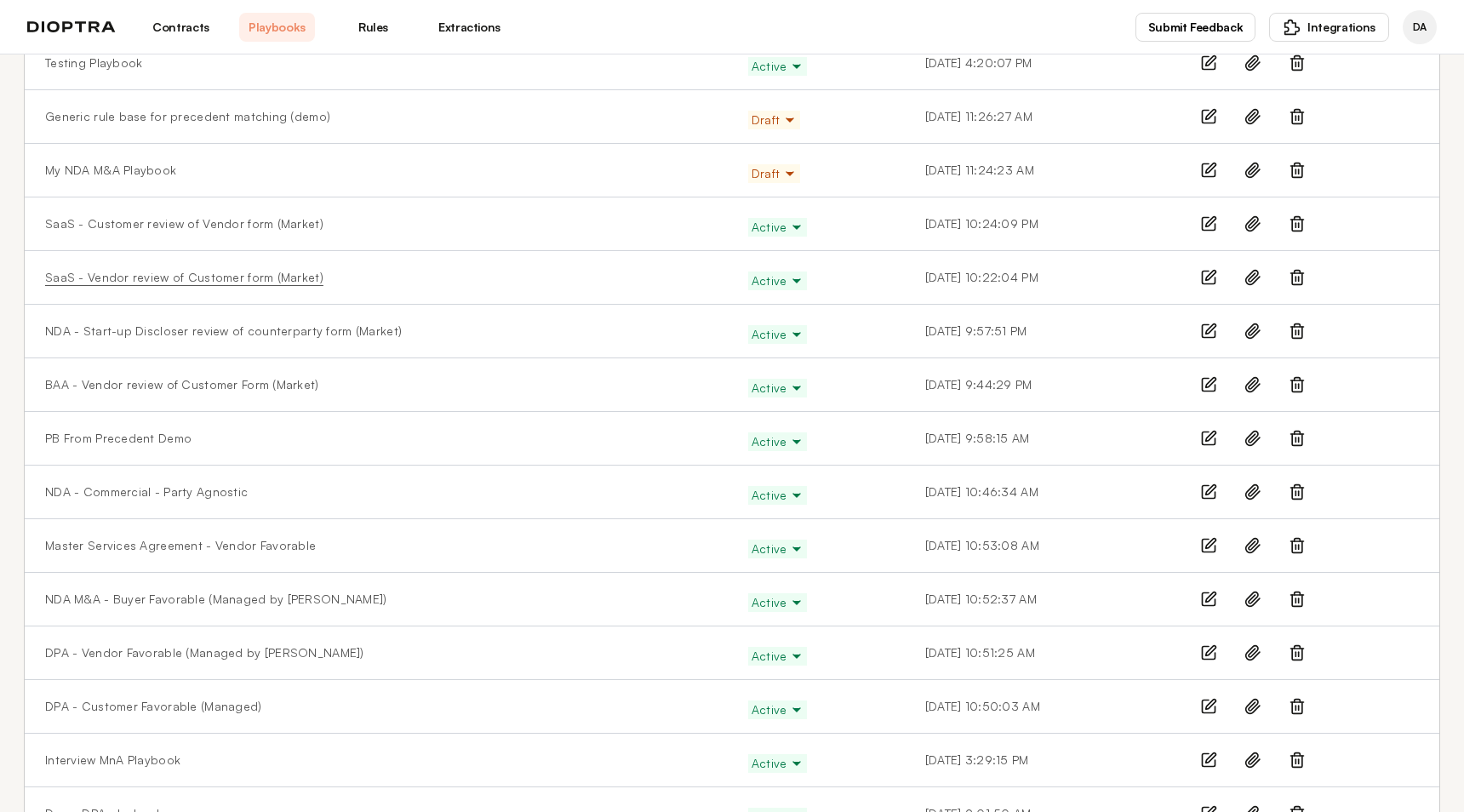 scroll, scrollTop: 320, scrollLeft: 0, axis: vertical 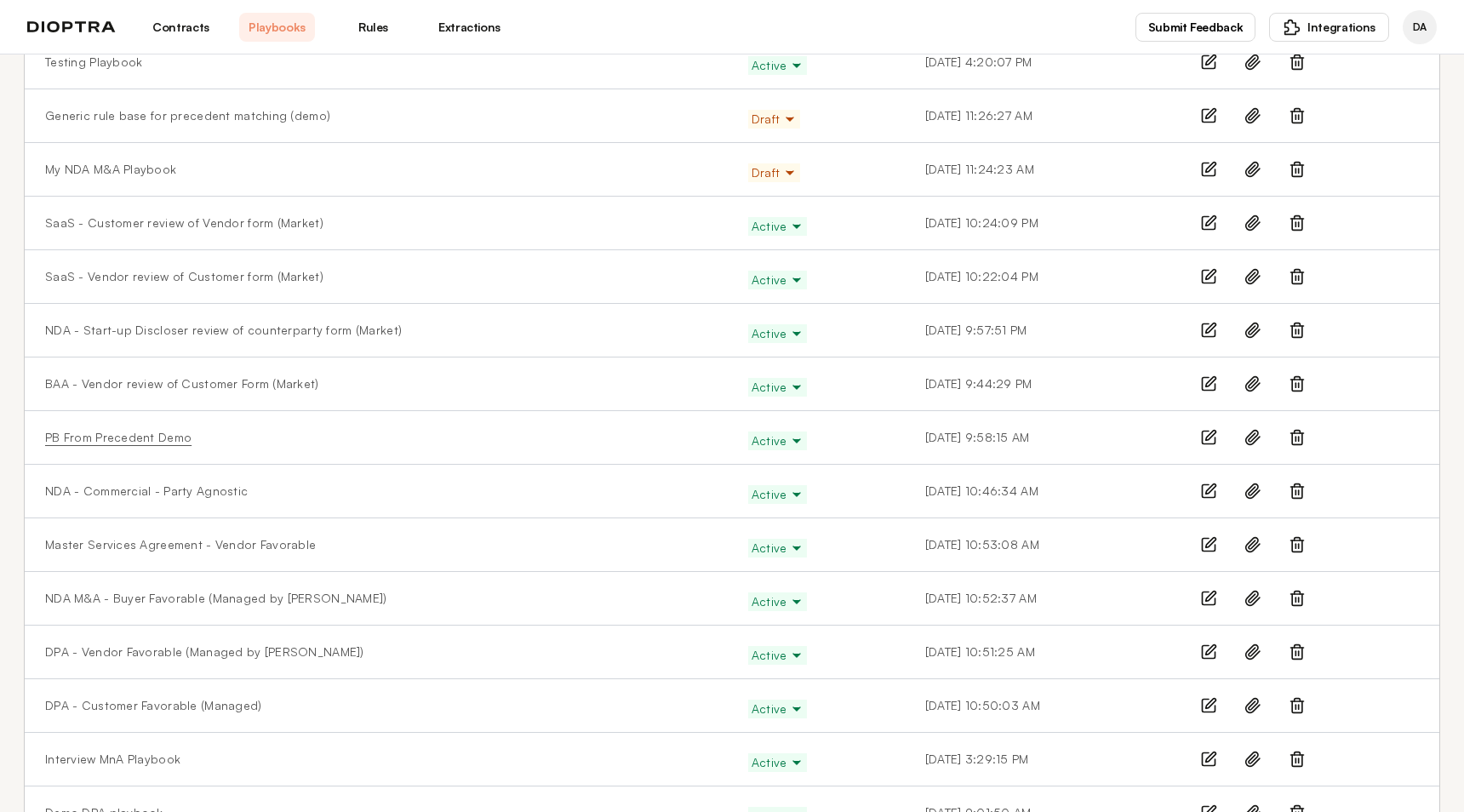click on "PB From Precedent Demo" at bounding box center [118, 437] 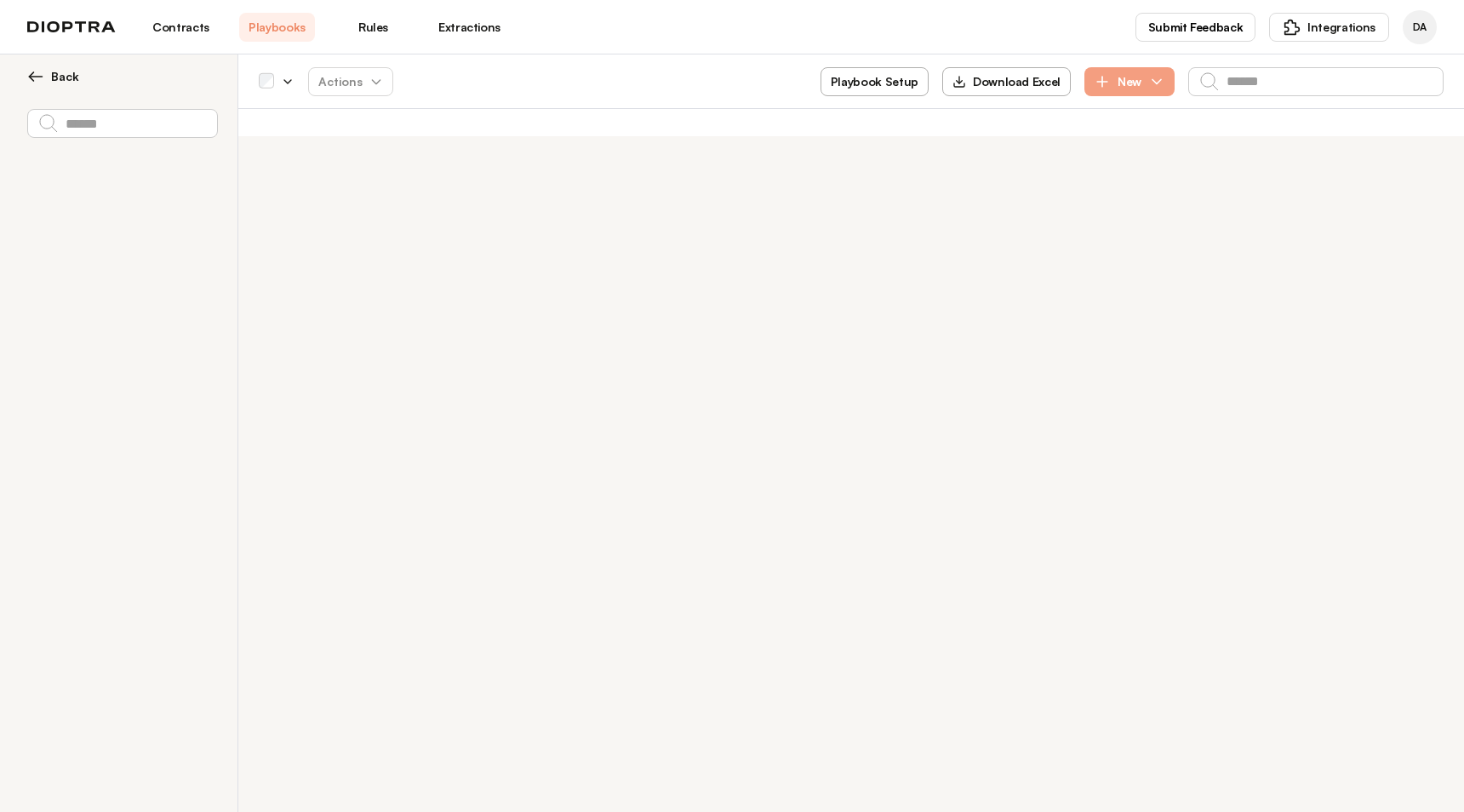 scroll, scrollTop: 0, scrollLeft: 0, axis: both 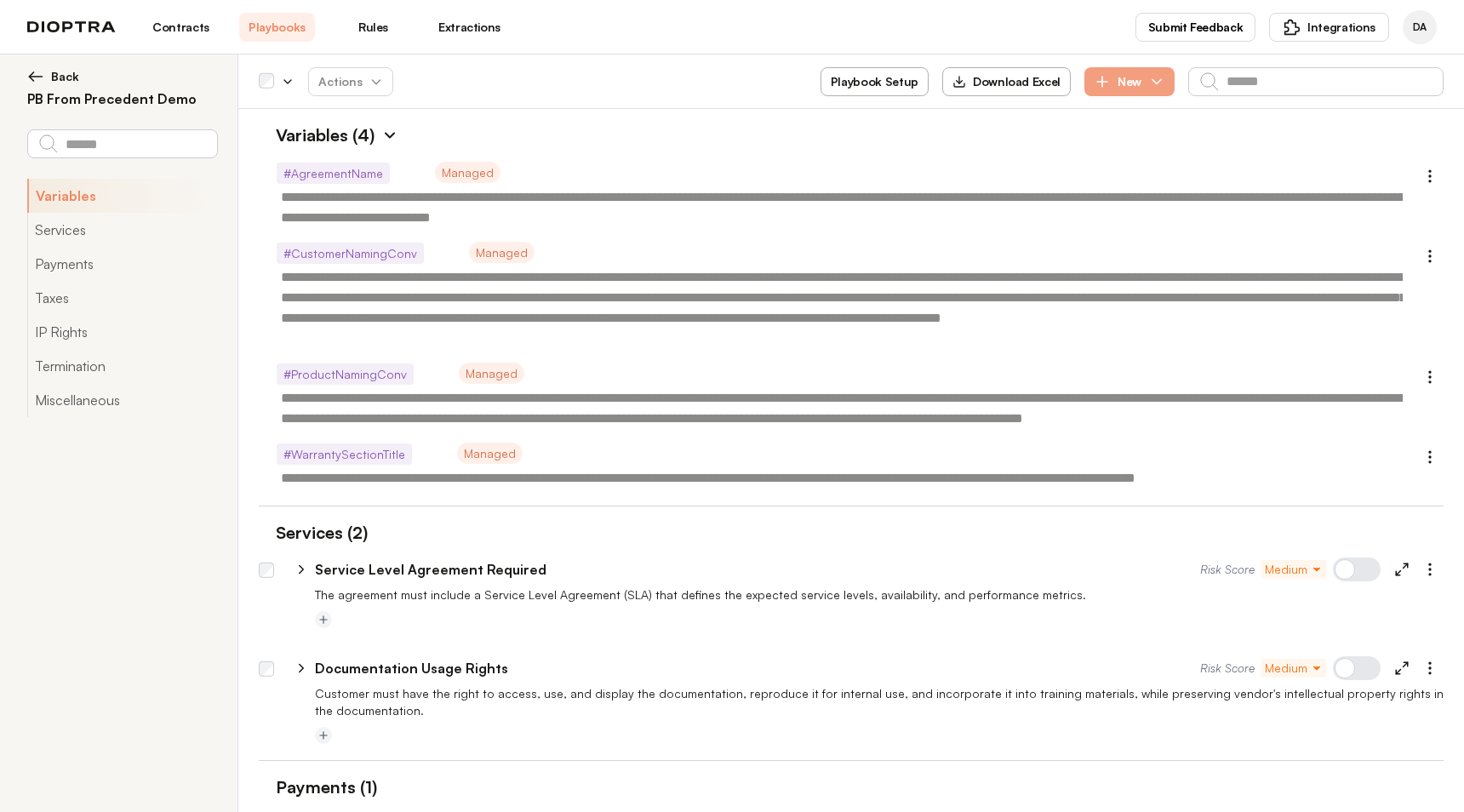 click at bounding box center [390, 135] 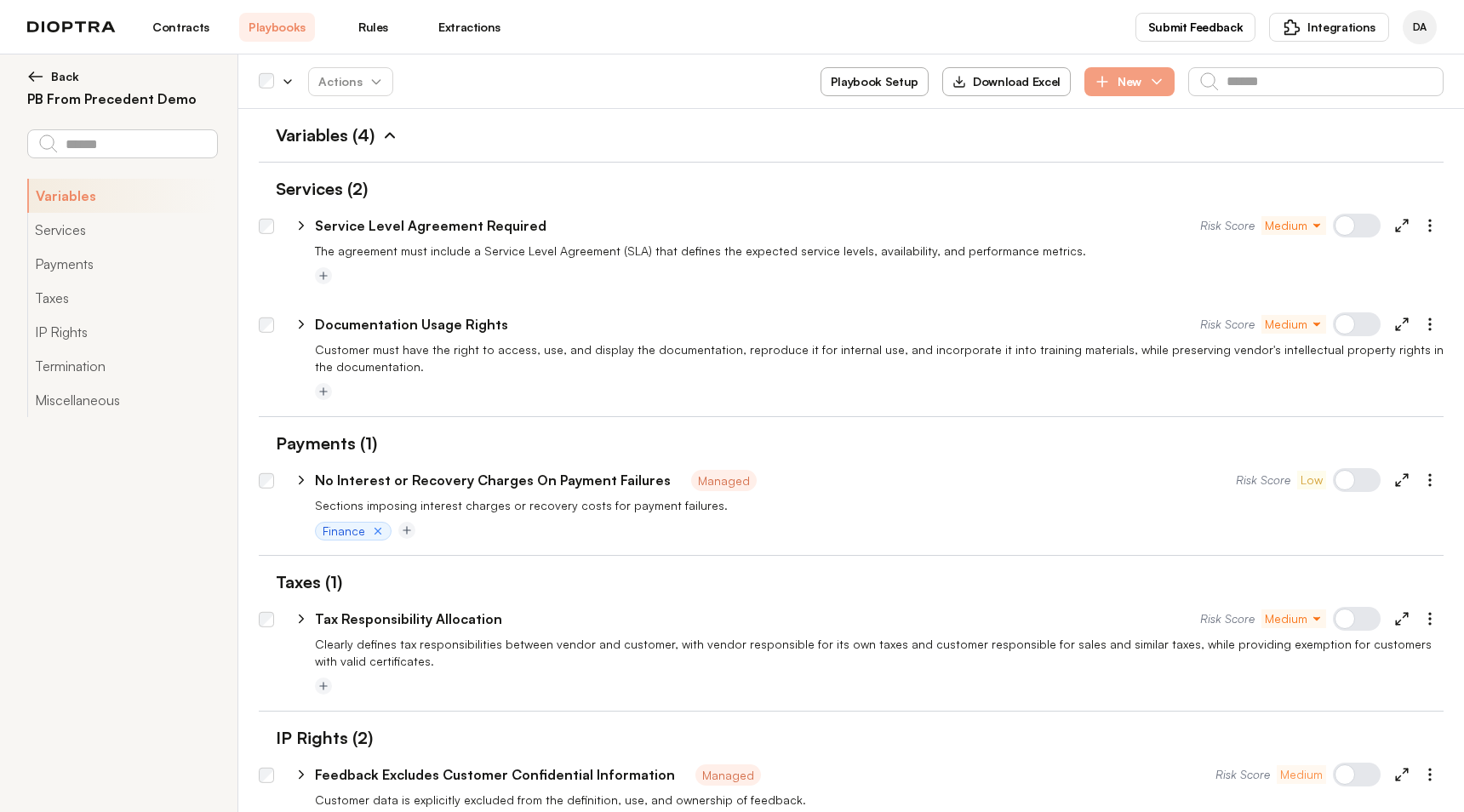 click on "Playbook Setup" at bounding box center (874, 82) 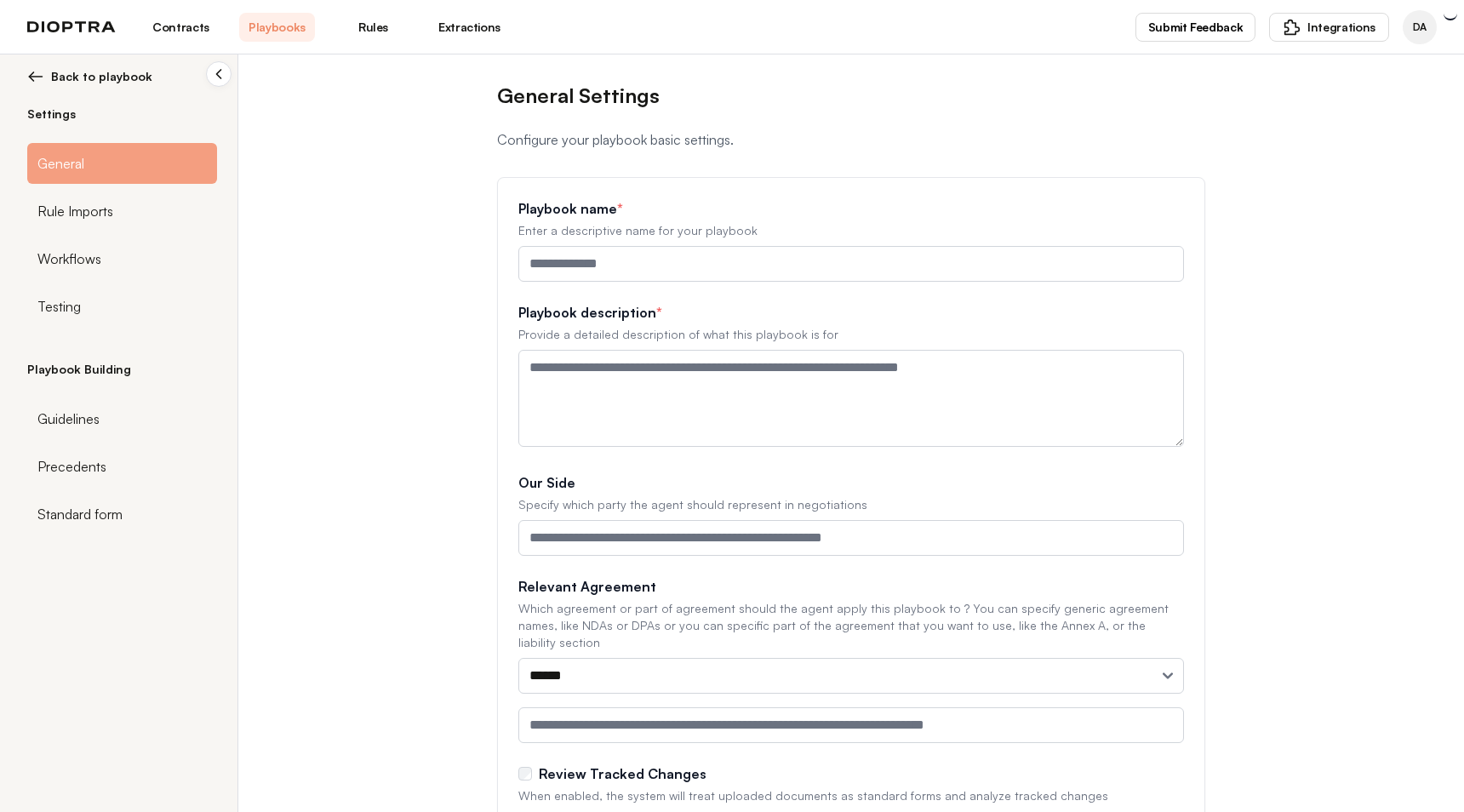 type on "**********" 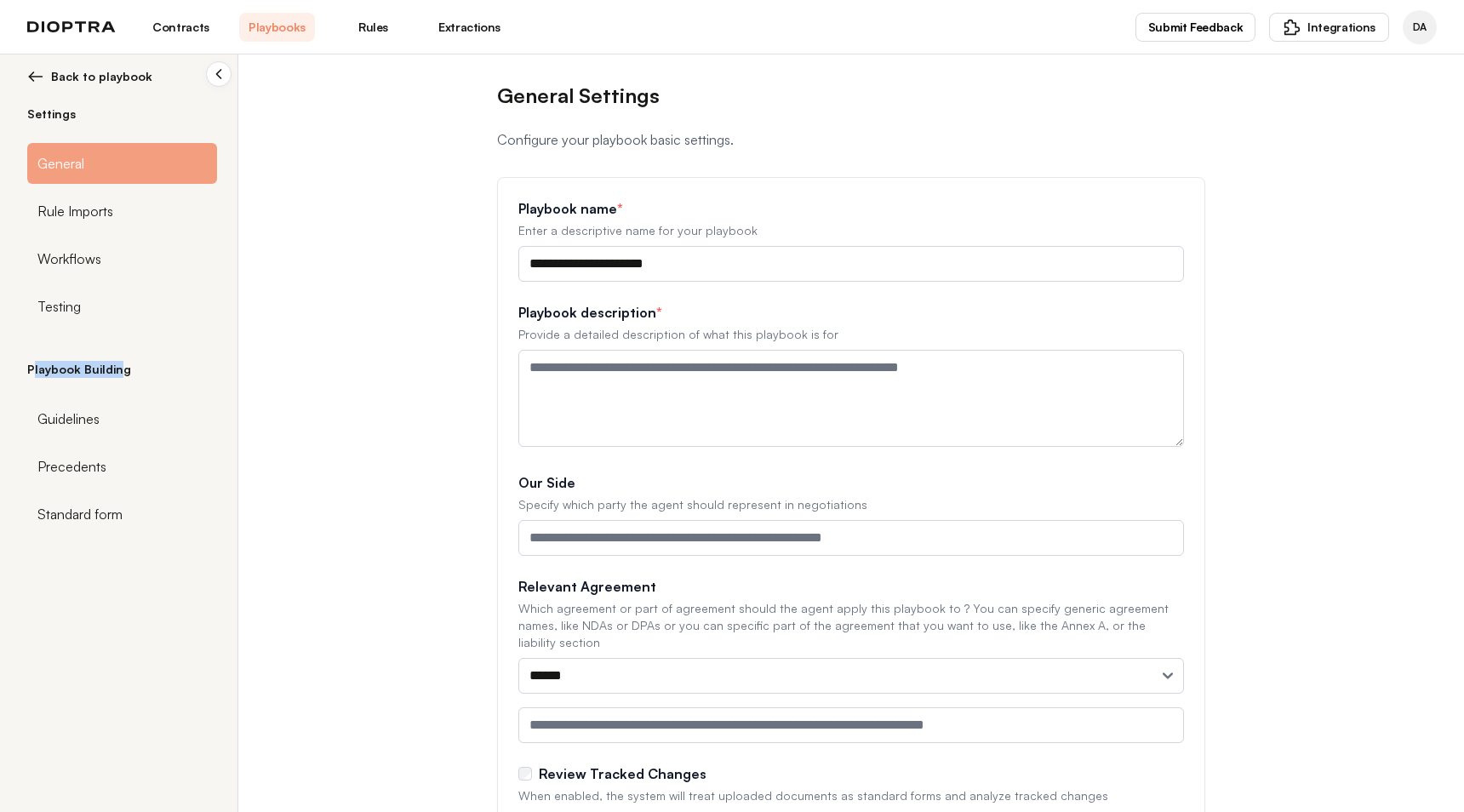 drag, startPoint x: 34, startPoint y: 370, endPoint x: 119, endPoint y: 370, distance: 85 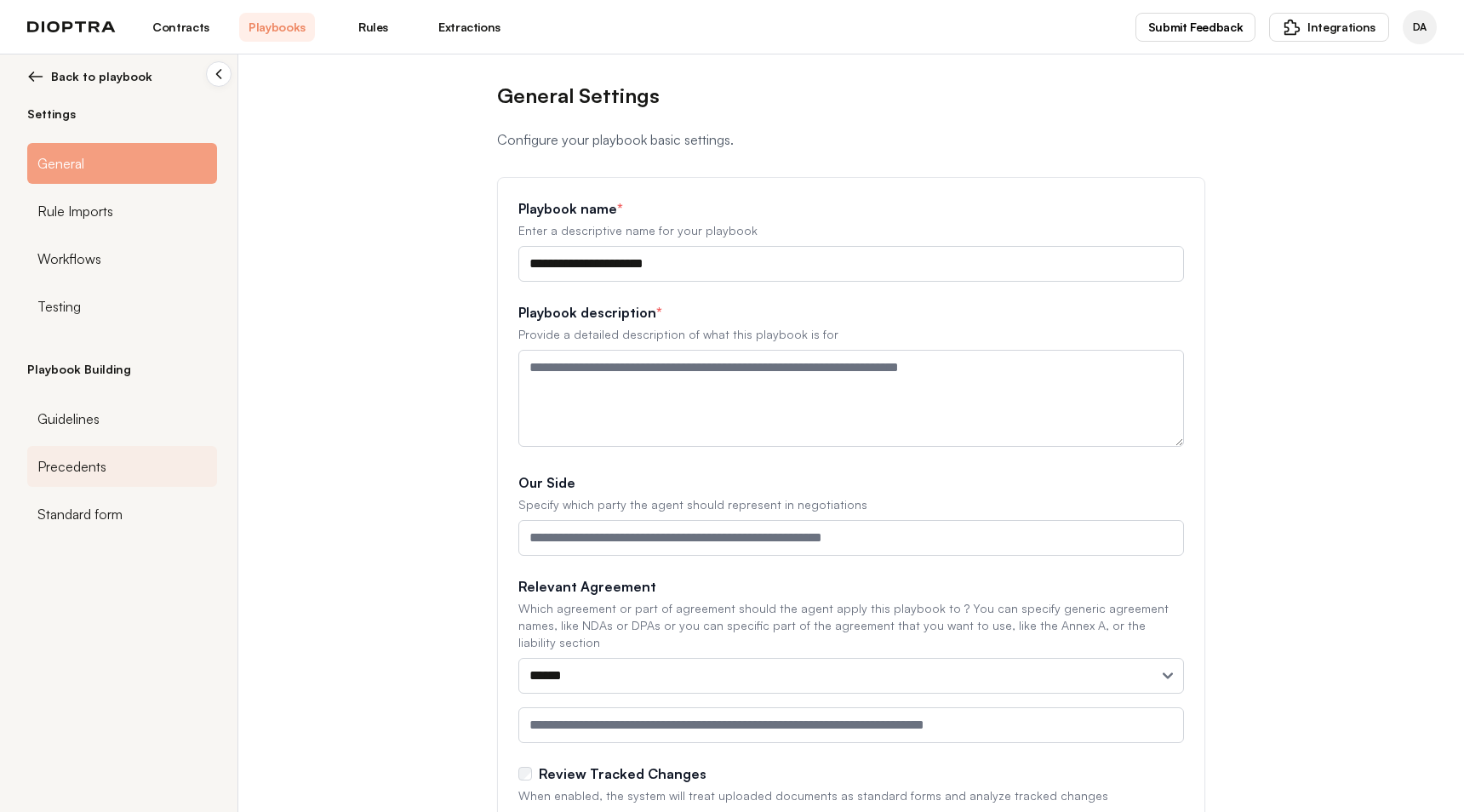 click on "Precedents" at bounding box center [71, 466] 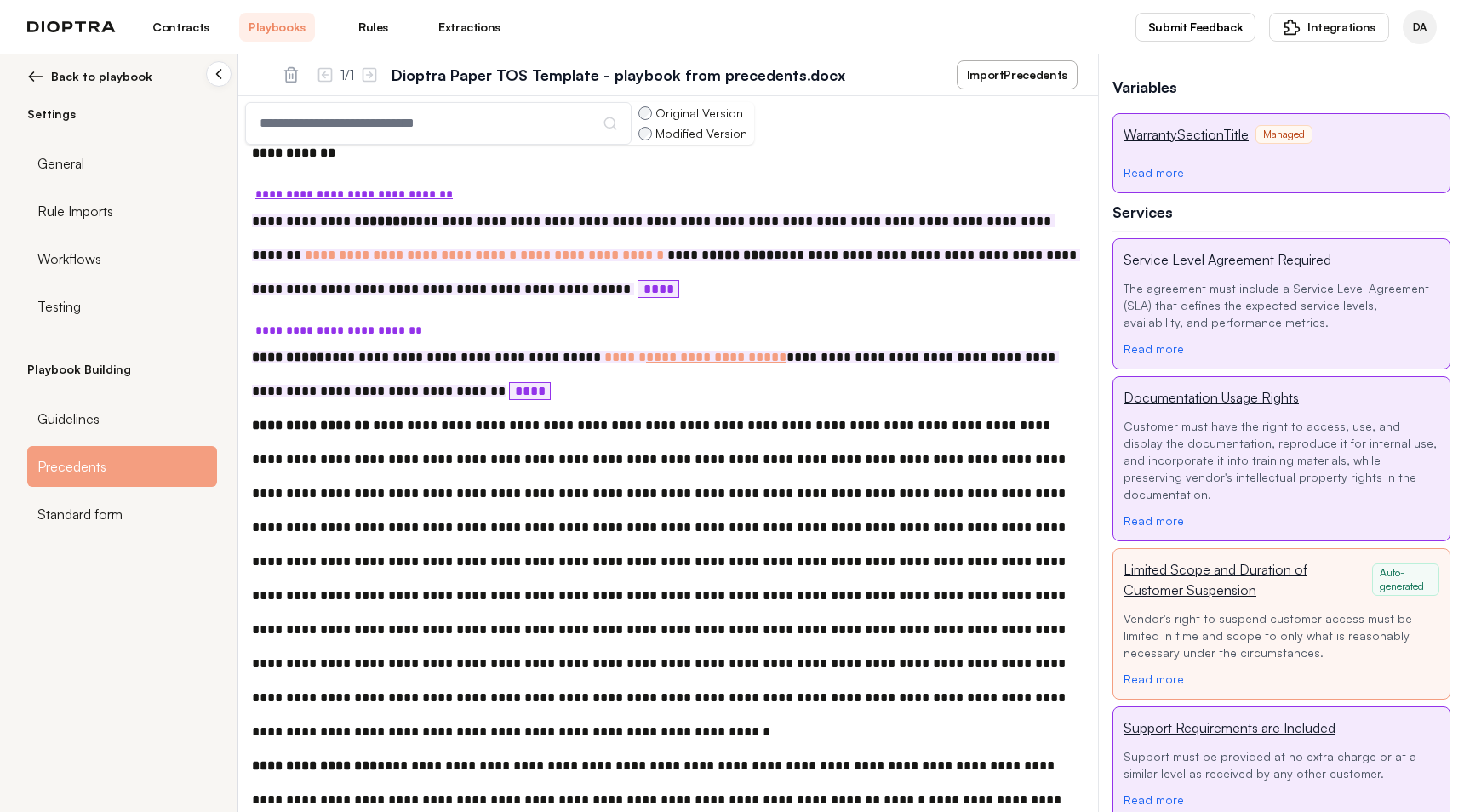 scroll, scrollTop: 1241, scrollLeft: 0, axis: vertical 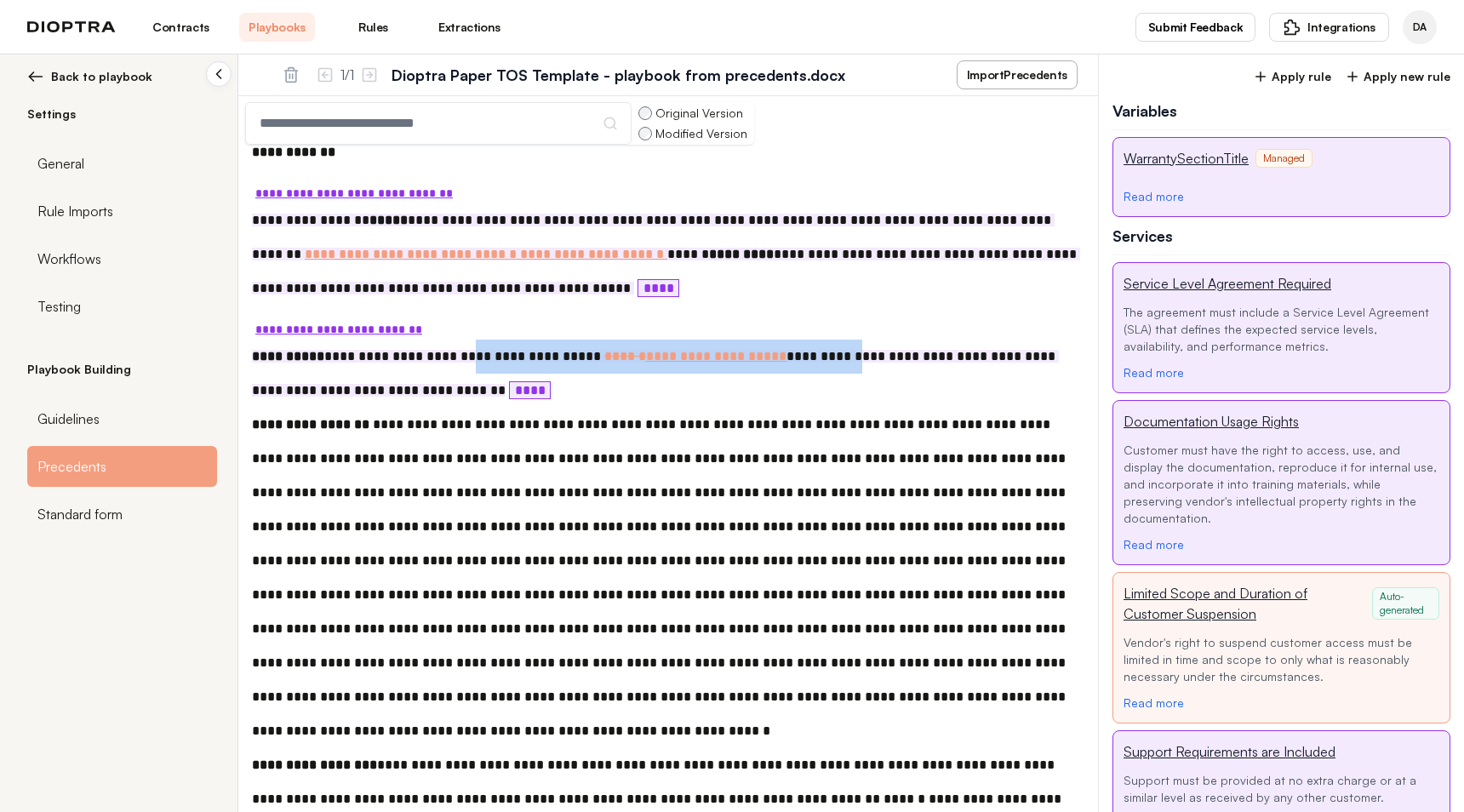 drag, startPoint x: 474, startPoint y: 351, endPoint x: 813, endPoint y: 356, distance: 339.03687 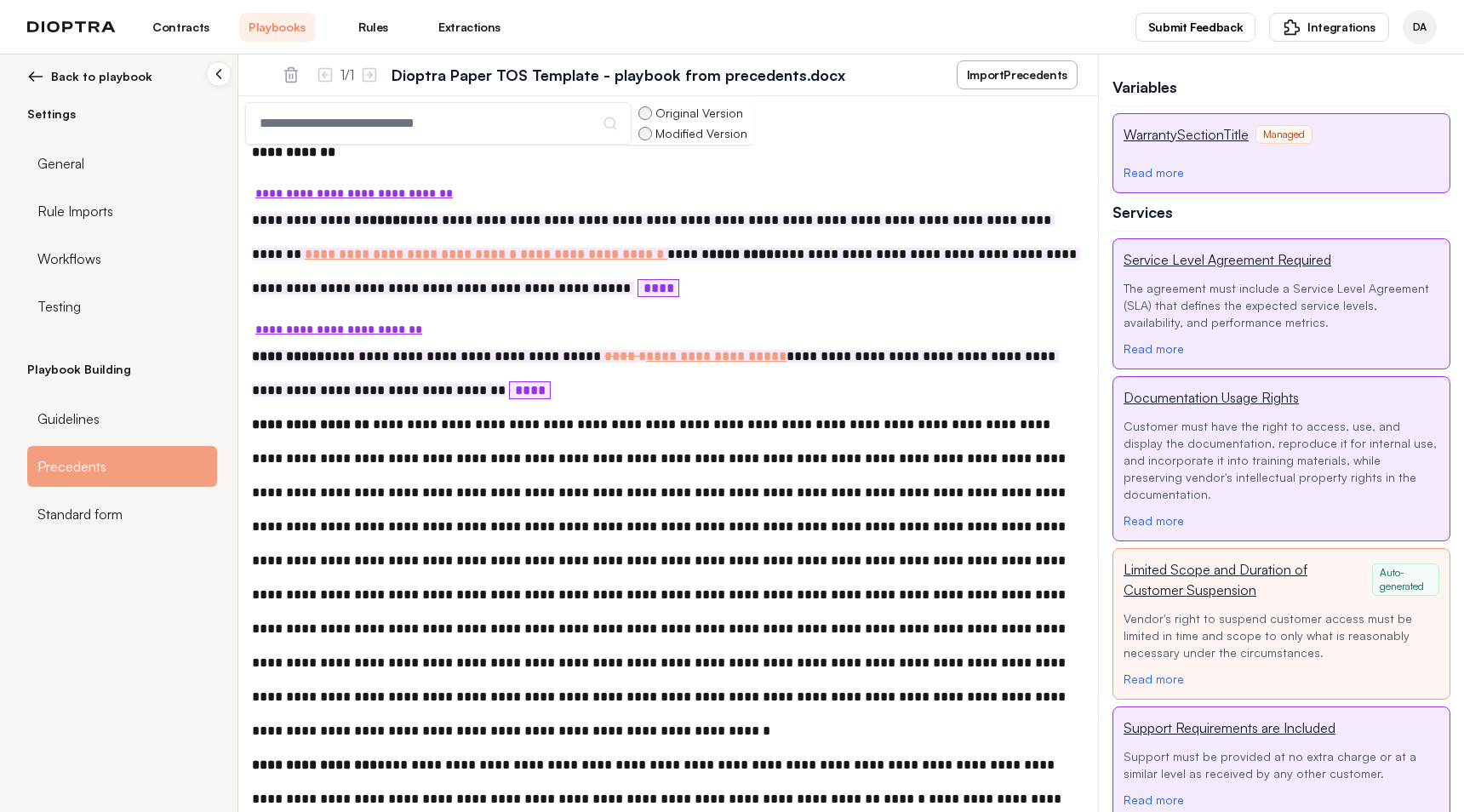 click on "**********" at bounding box center (655, 373) 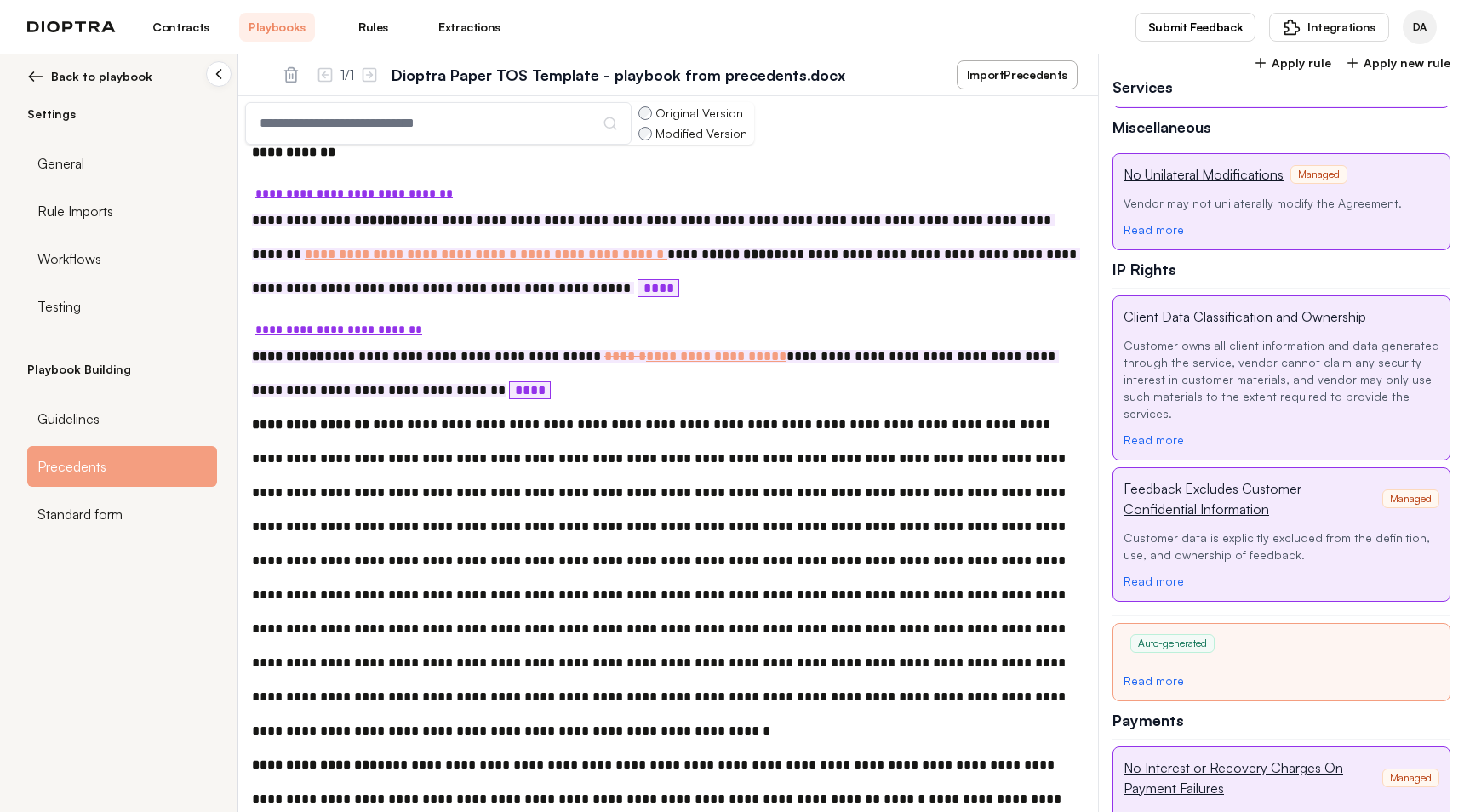 scroll, scrollTop: 711, scrollLeft: 0, axis: vertical 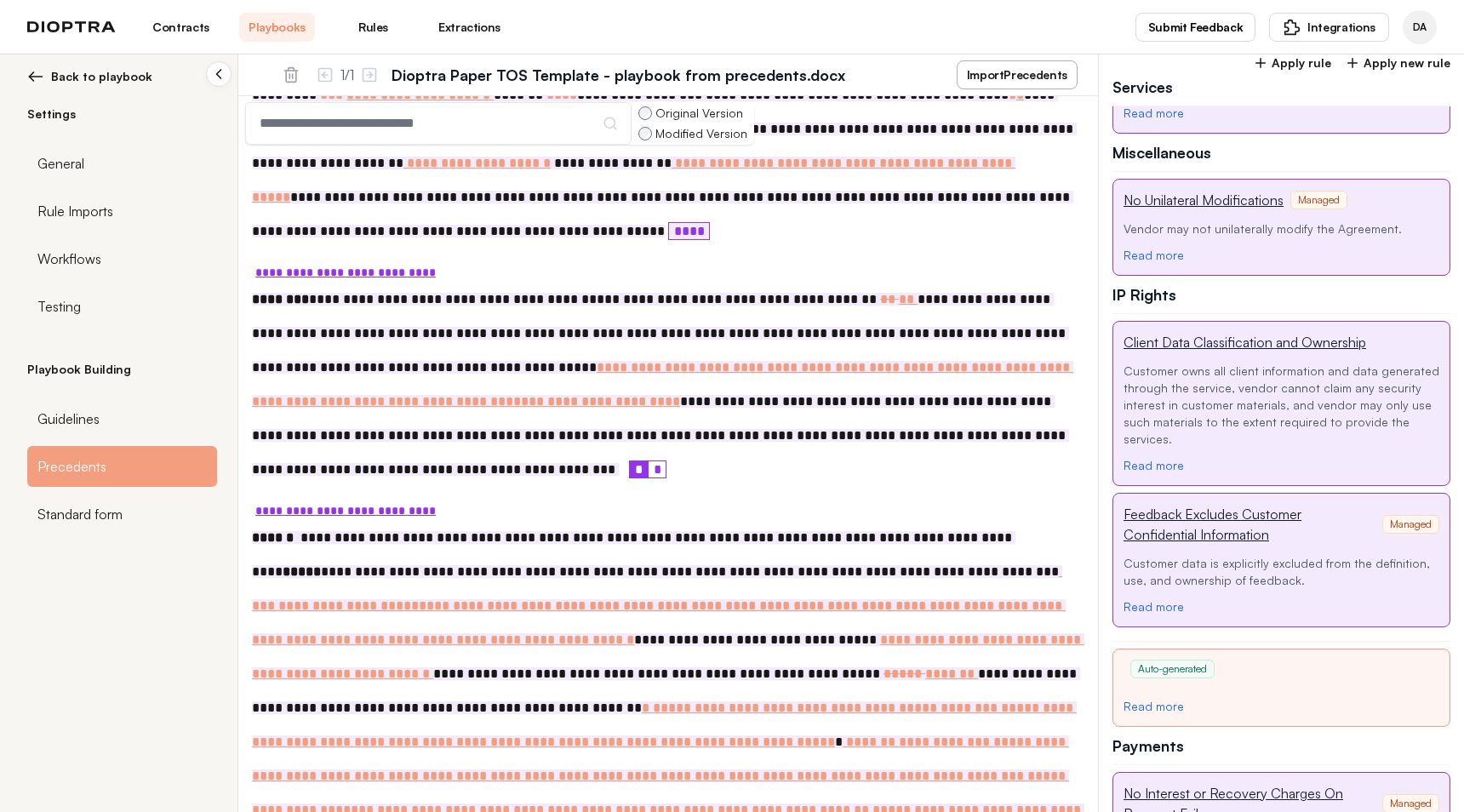 click on "****" 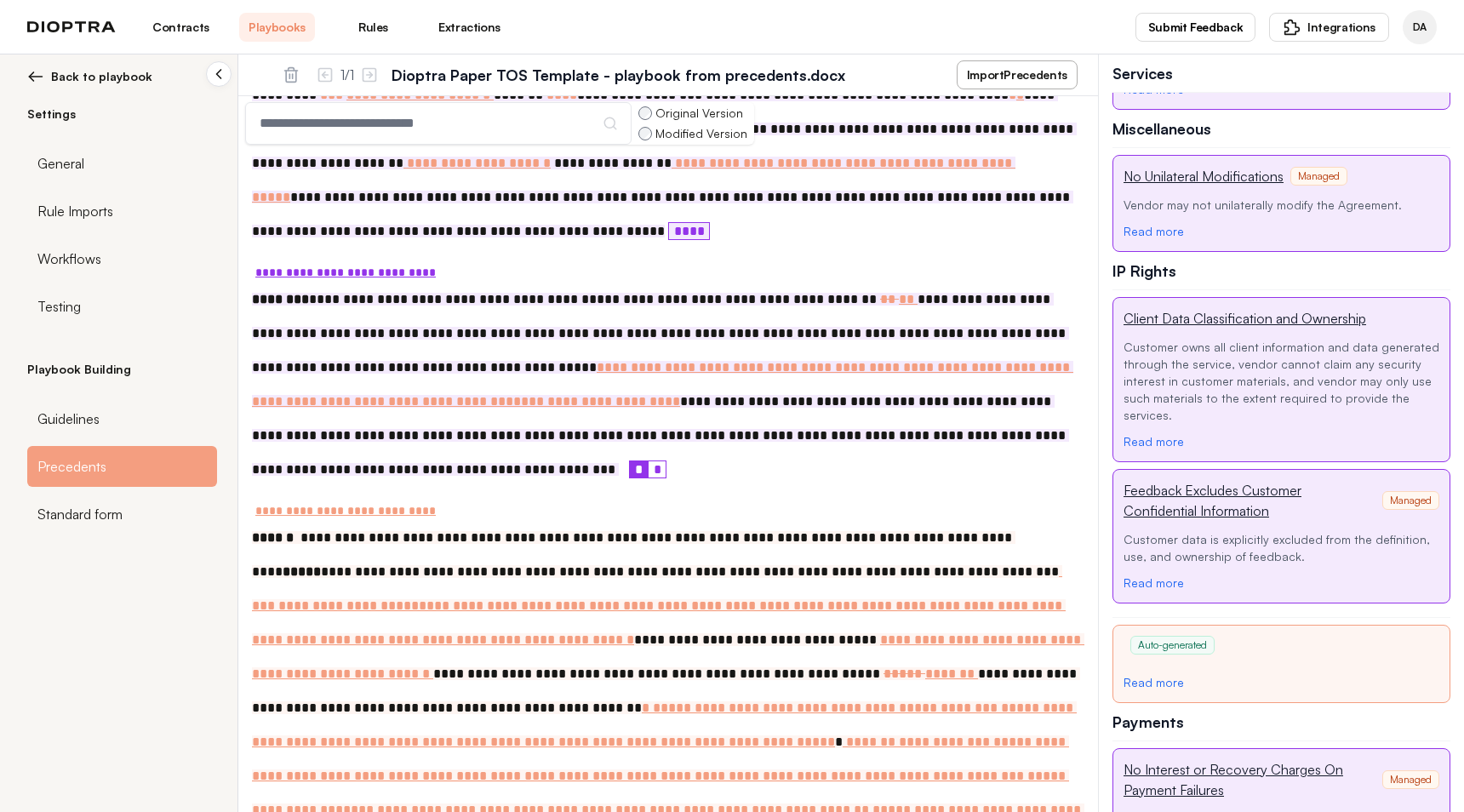 scroll, scrollTop: 4362, scrollLeft: 0, axis: vertical 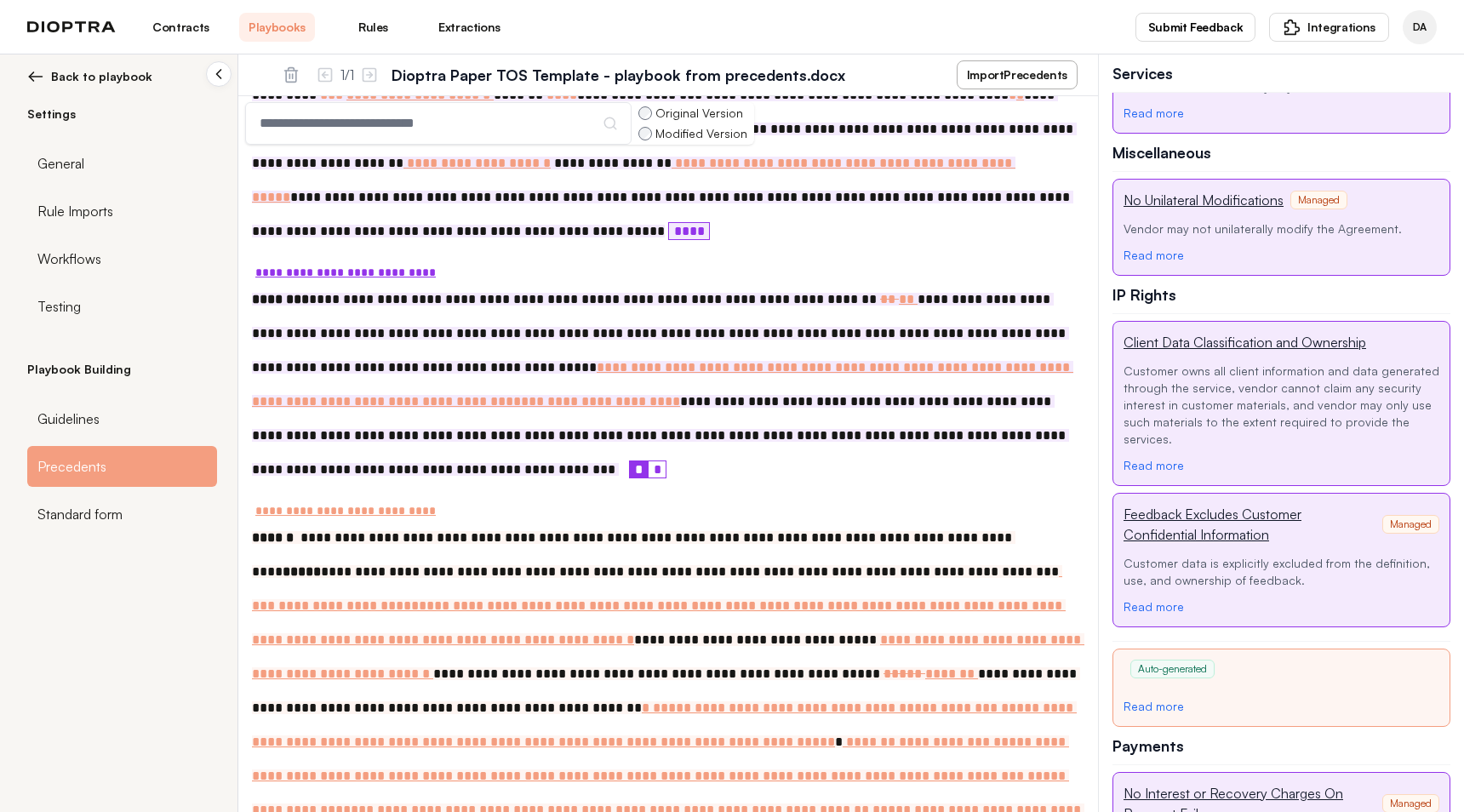 click on "*" 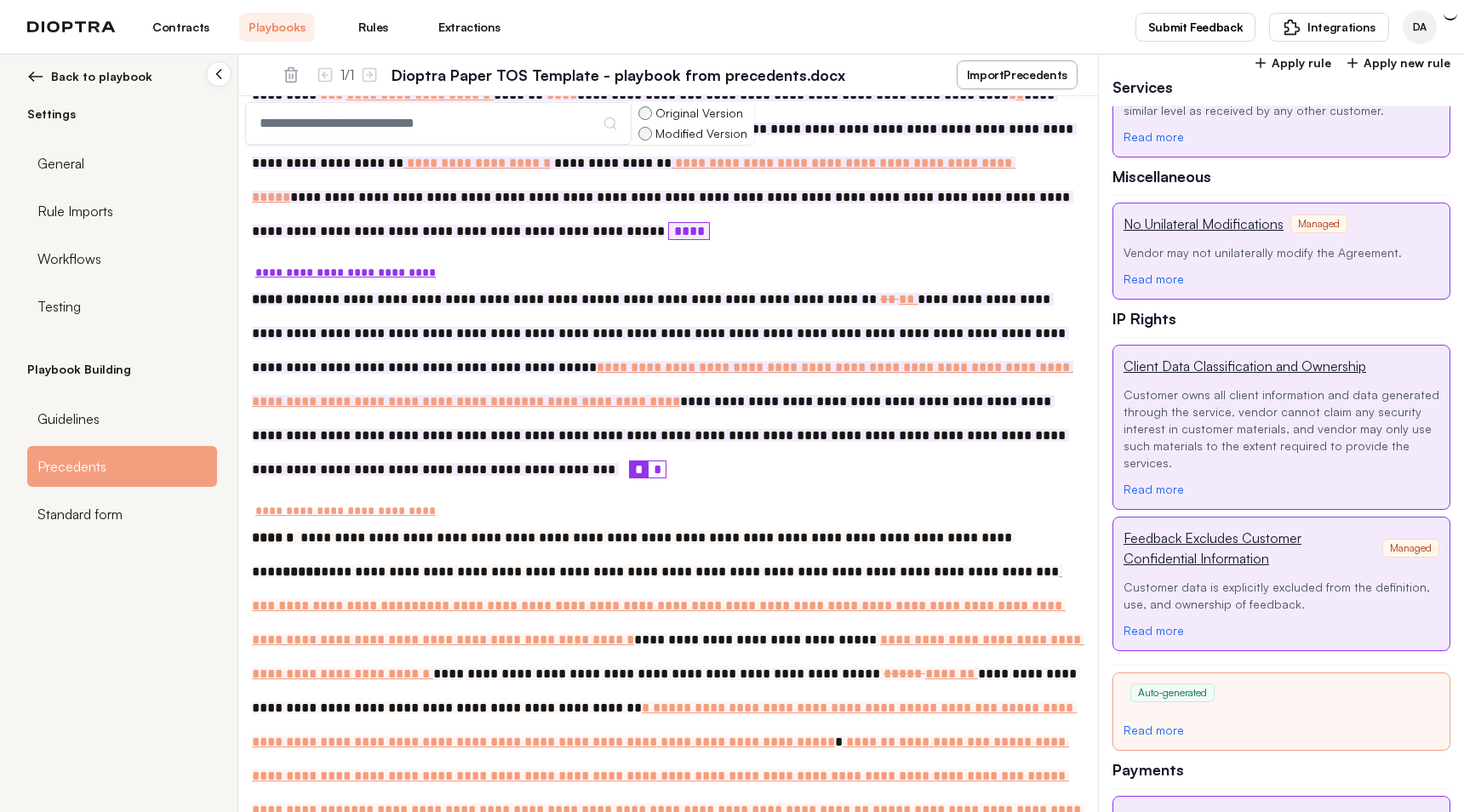scroll, scrollTop: 711, scrollLeft: 0, axis: vertical 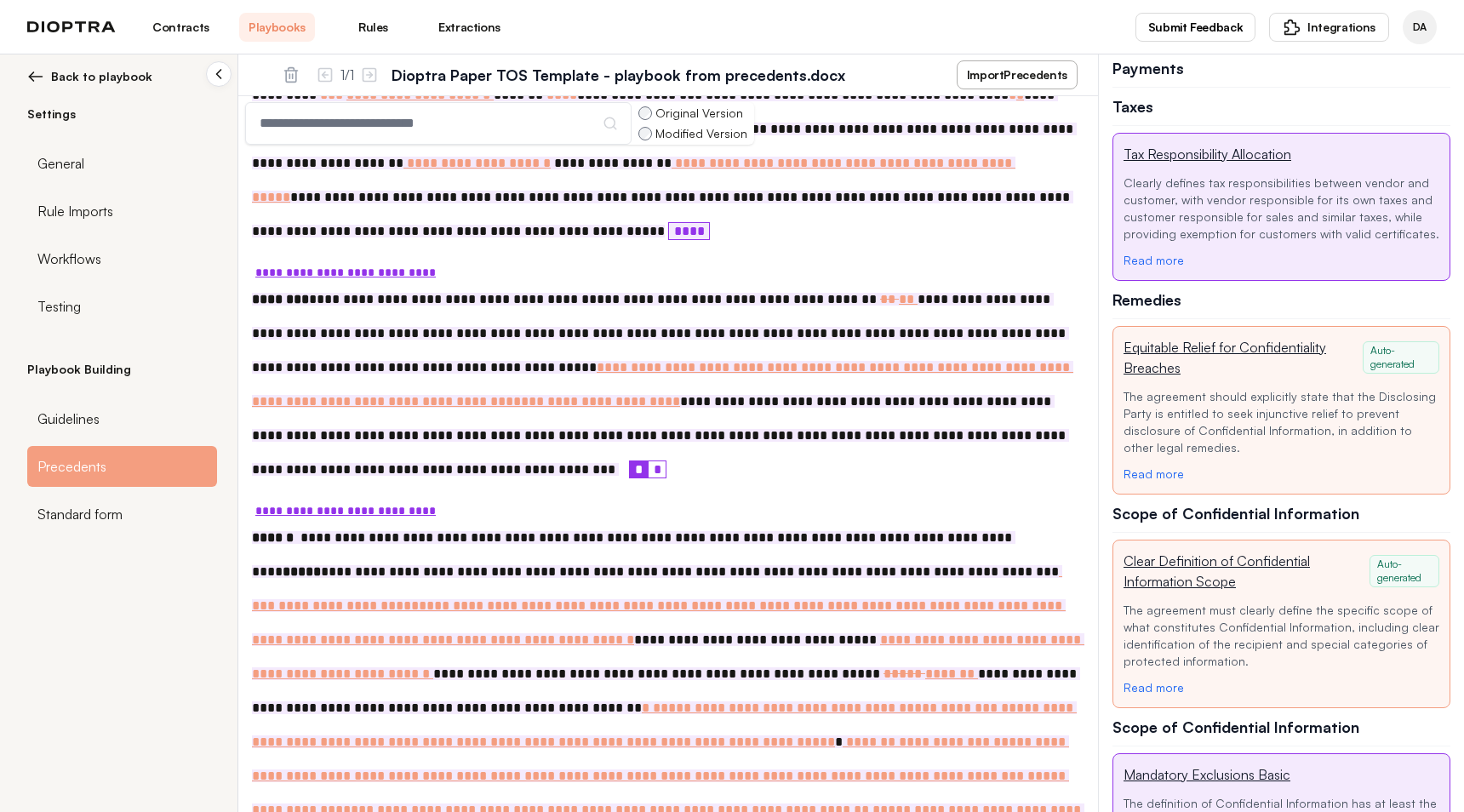 click on "Back to playbook" at bounding box center [101, 77] 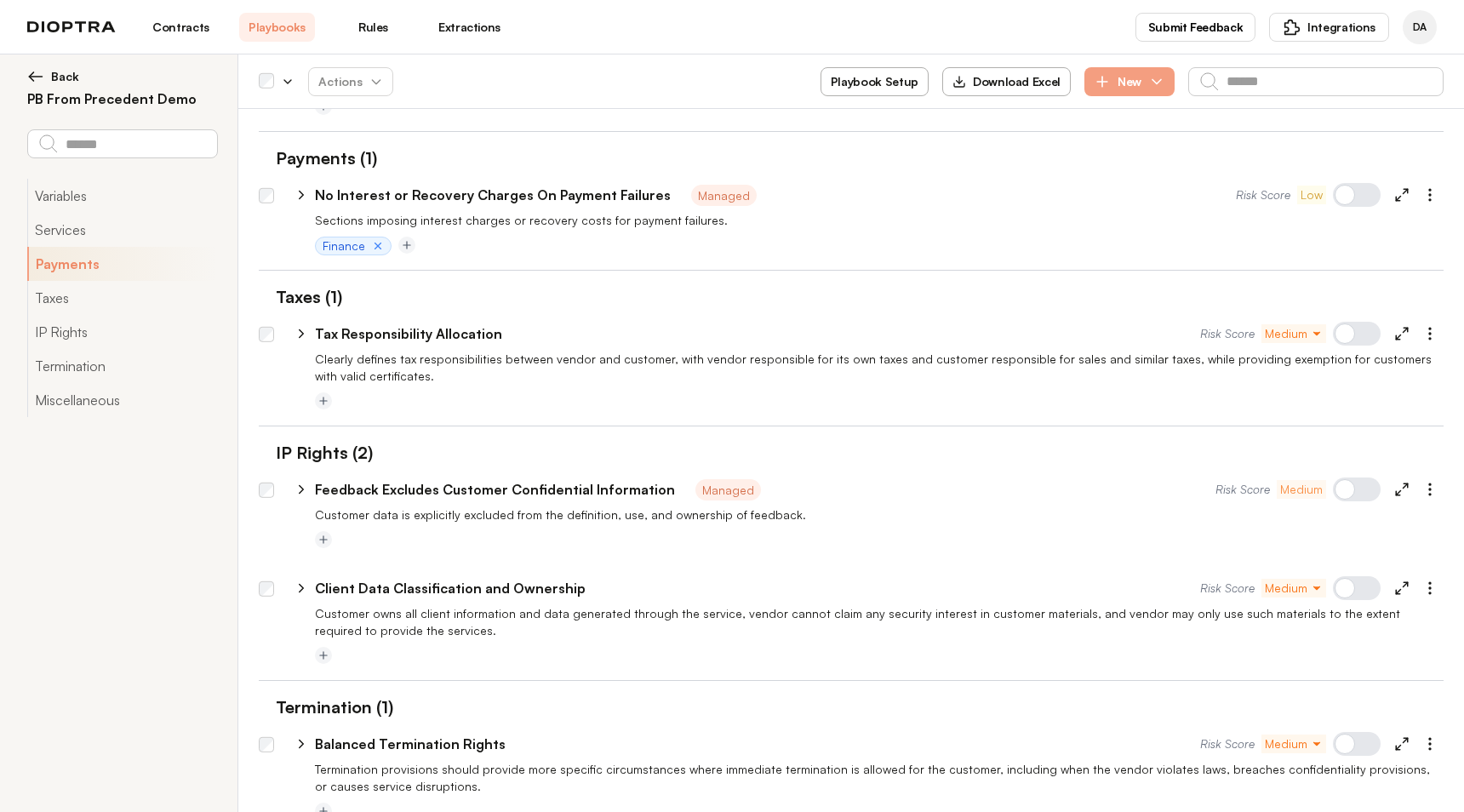 scroll, scrollTop: 630, scrollLeft: 0, axis: vertical 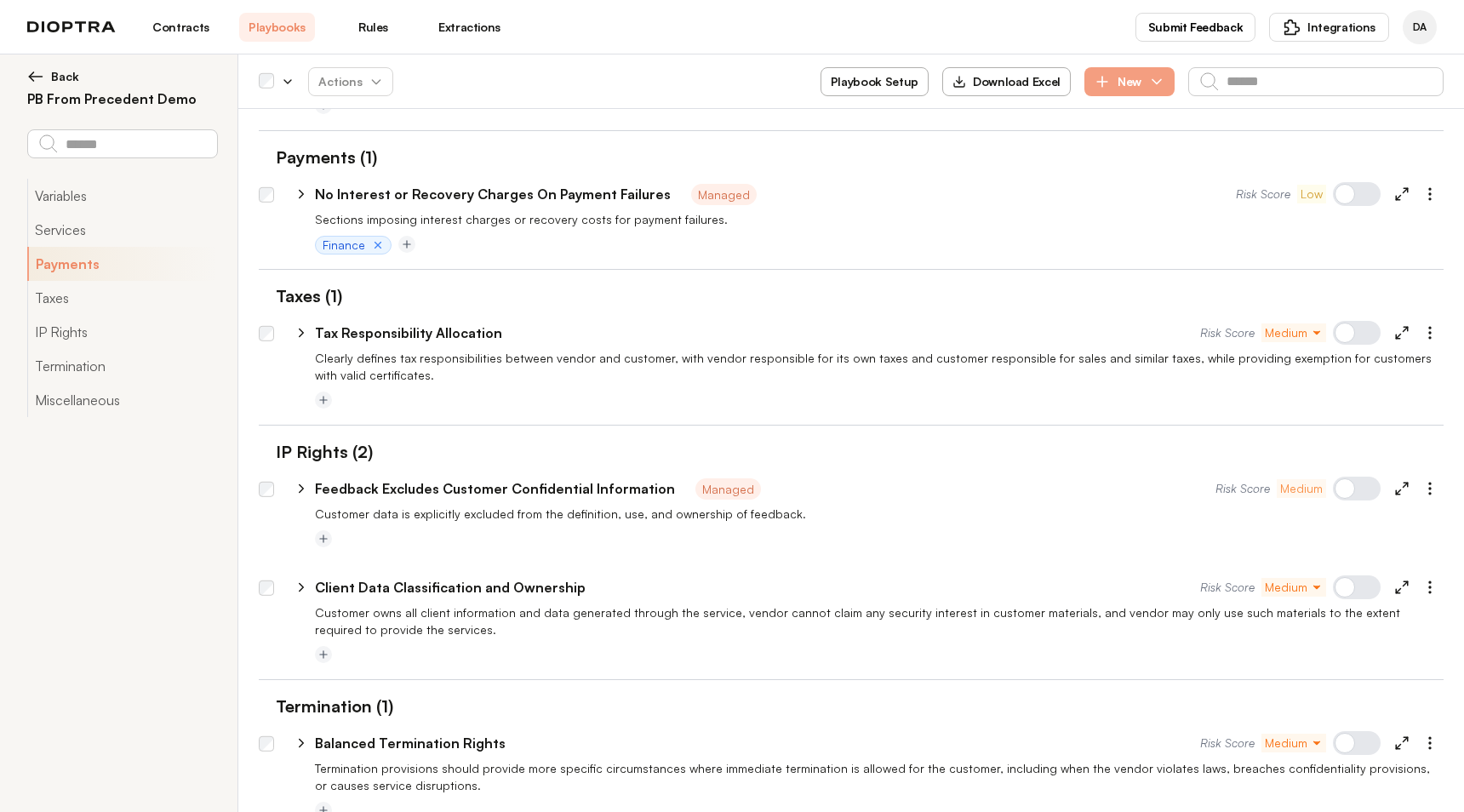 click on "Risk Score Medium" at bounding box center (1322, 333) 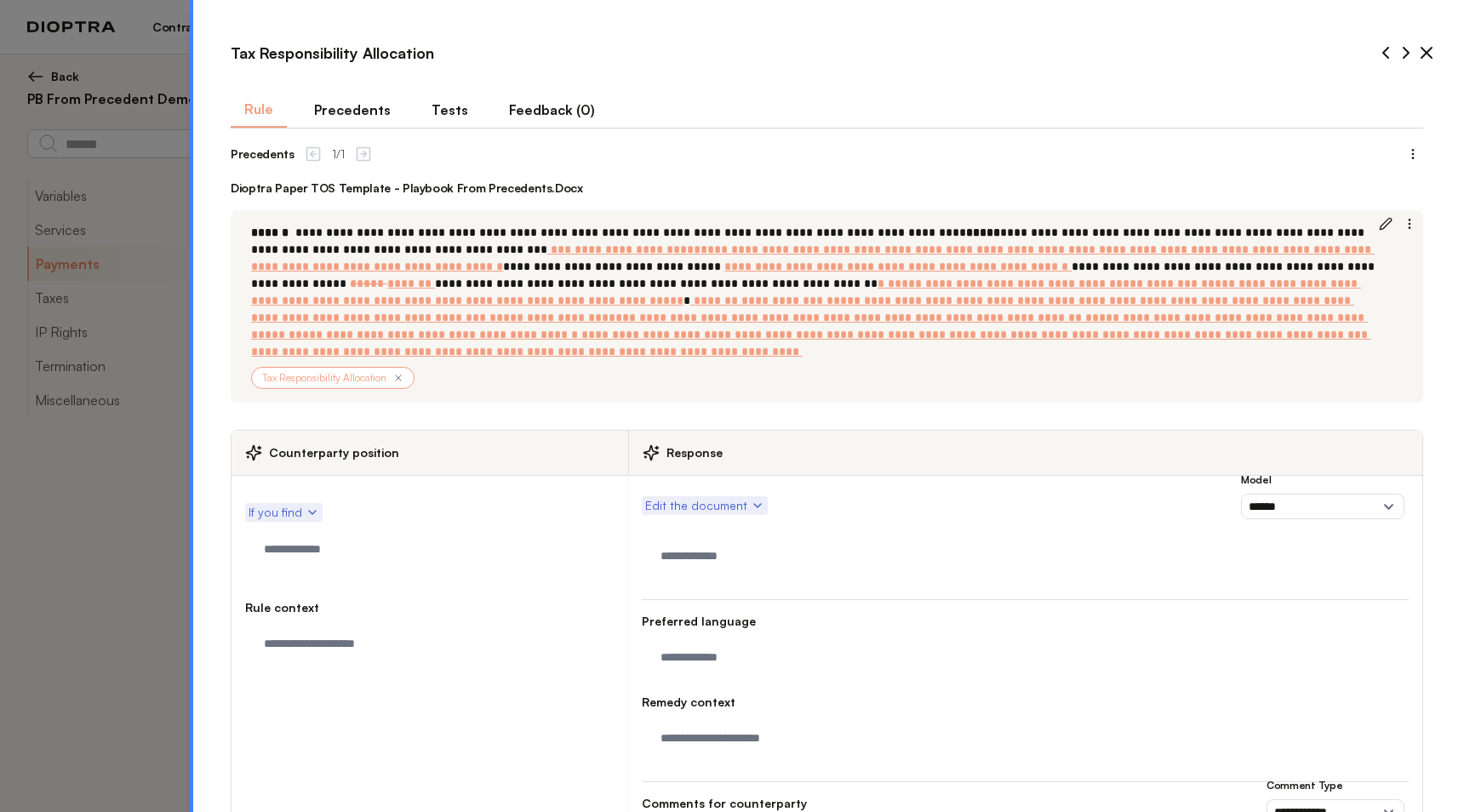 drag, startPoint x: 366, startPoint y: 273, endPoint x: 175, endPoint y: 266, distance: 191.12823 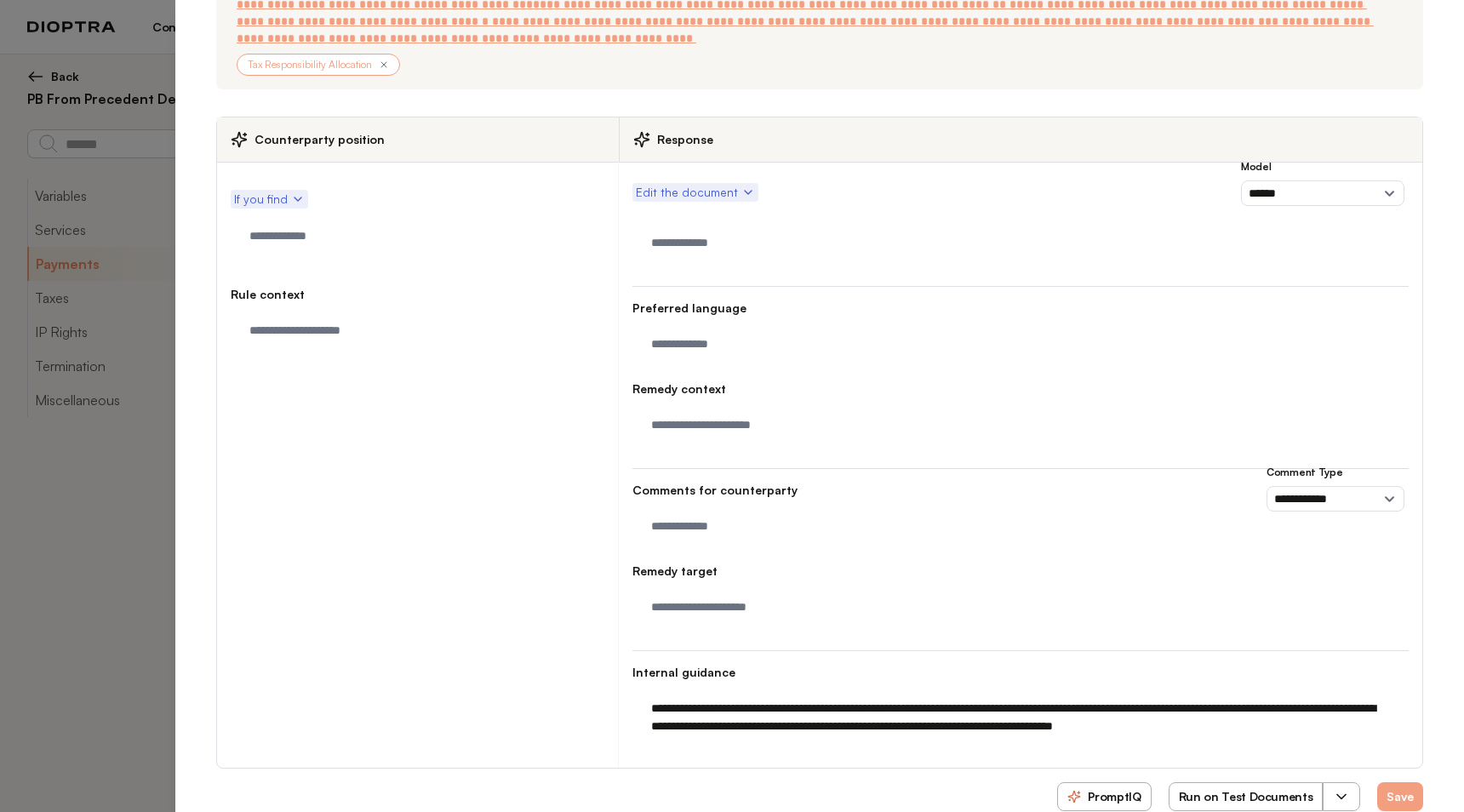 scroll, scrollTop: 331, scrollLeft: 0, axis: vertical 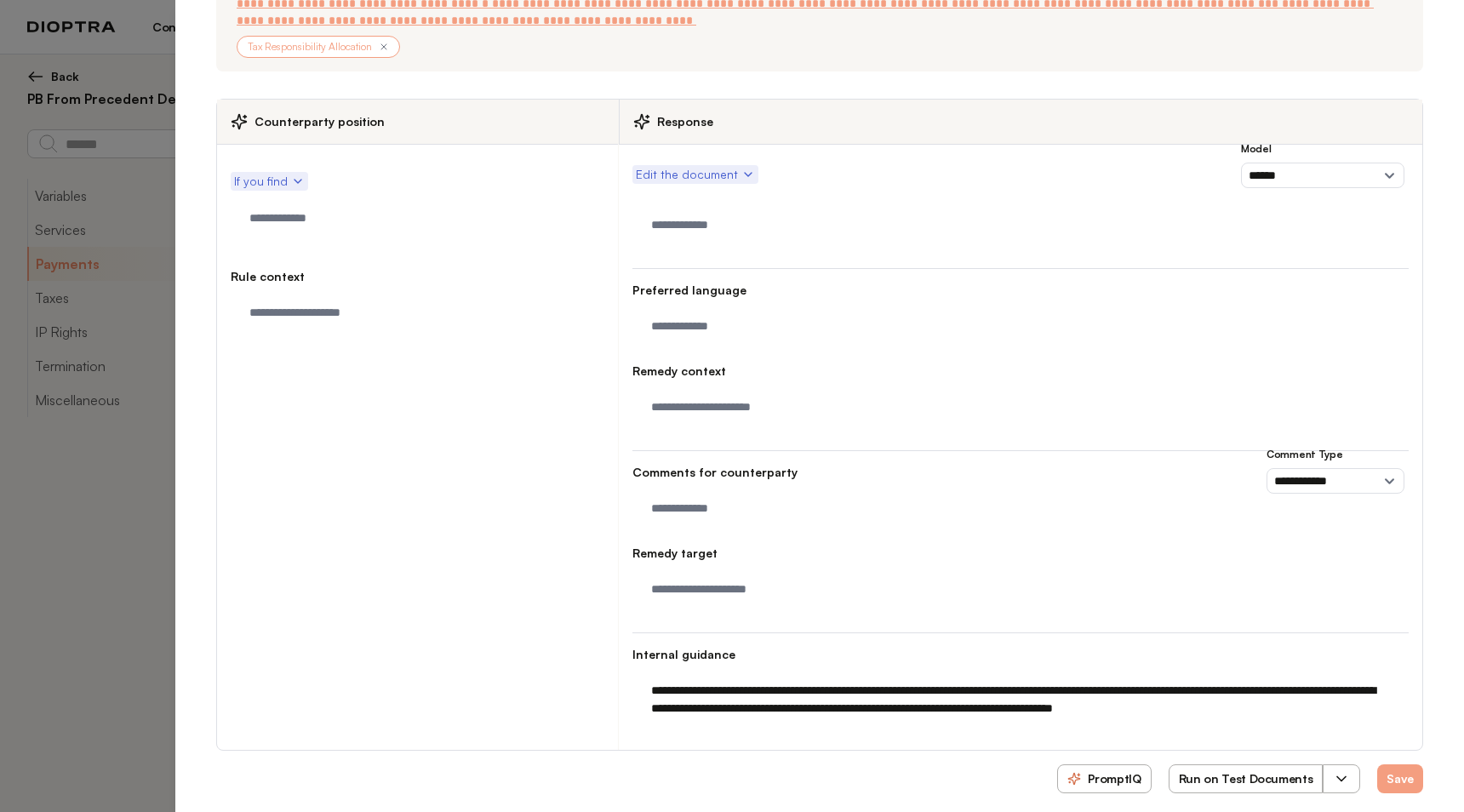 click on "PromptIQ" at bounding box center (1104, 779) 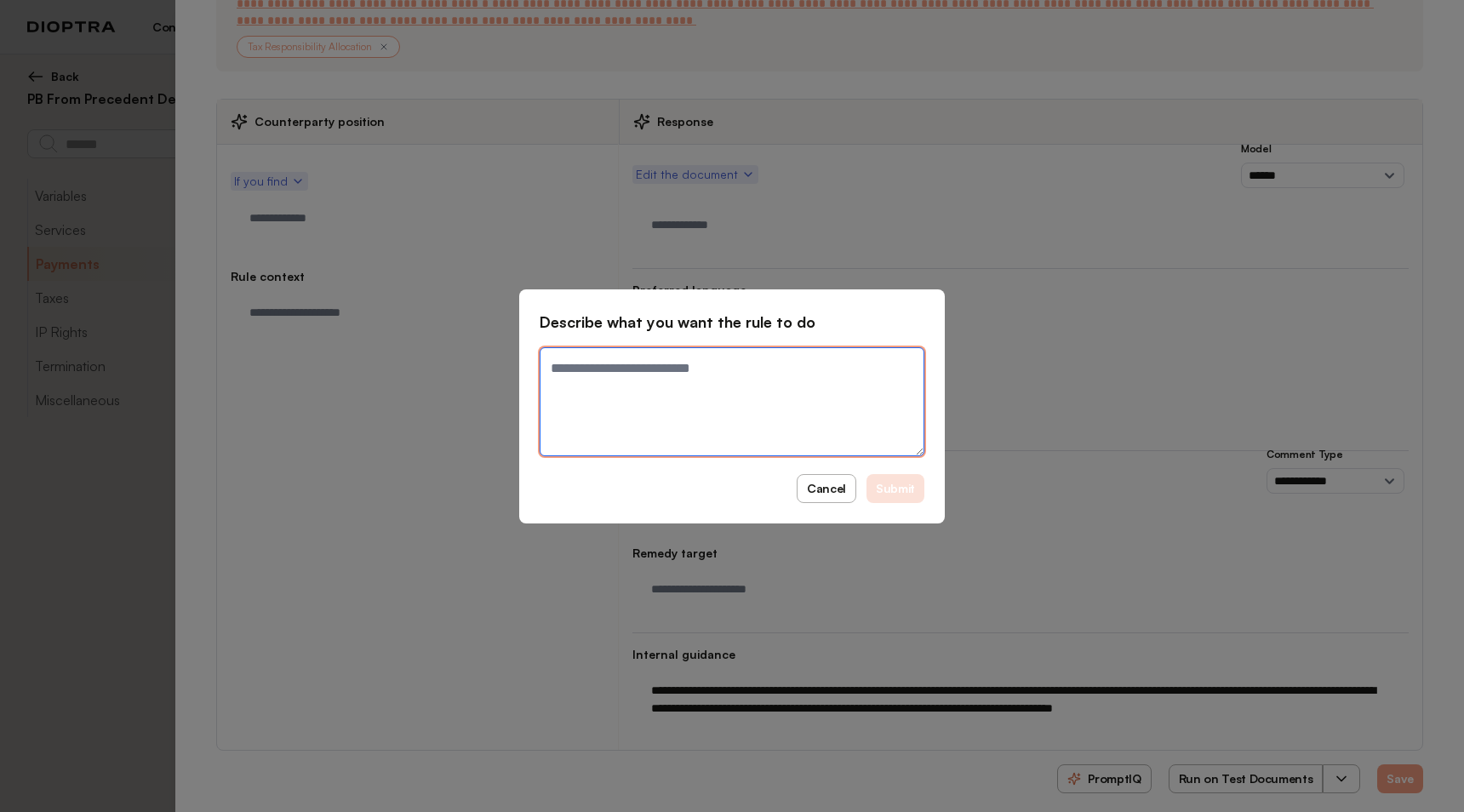 click at bounding box center [732, 402] 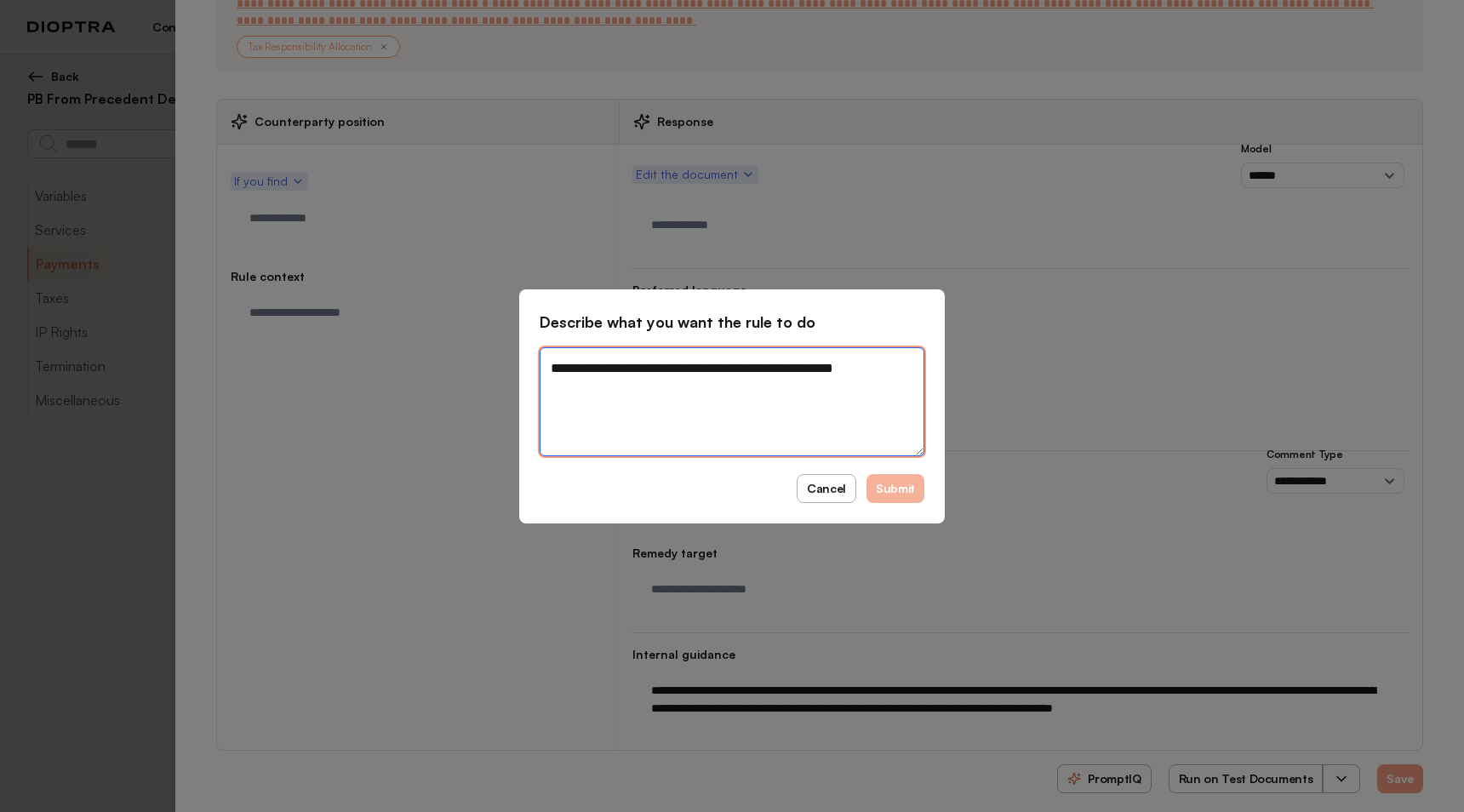 type on "**********" 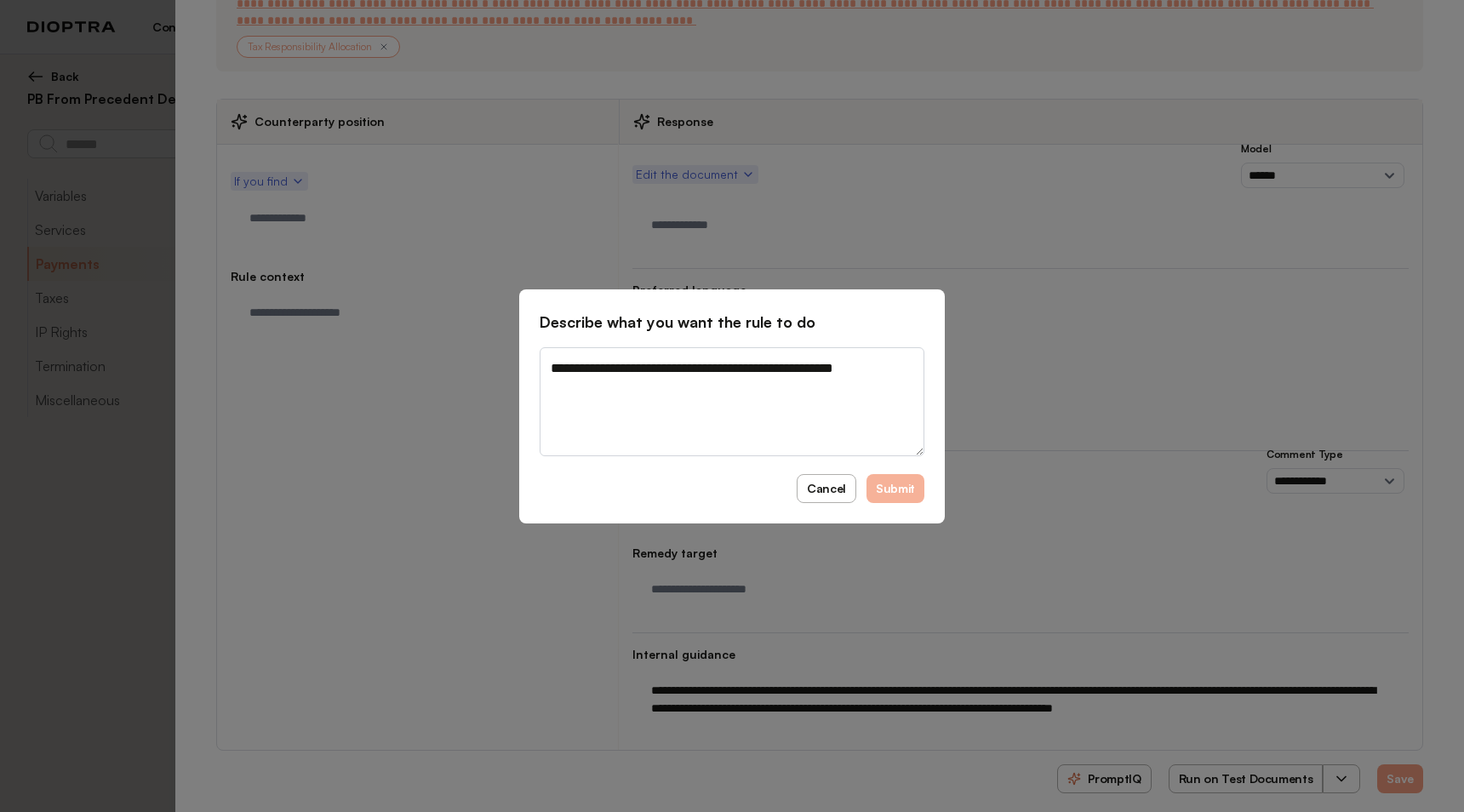 click on "Submit" at bounding box center [895, 489] 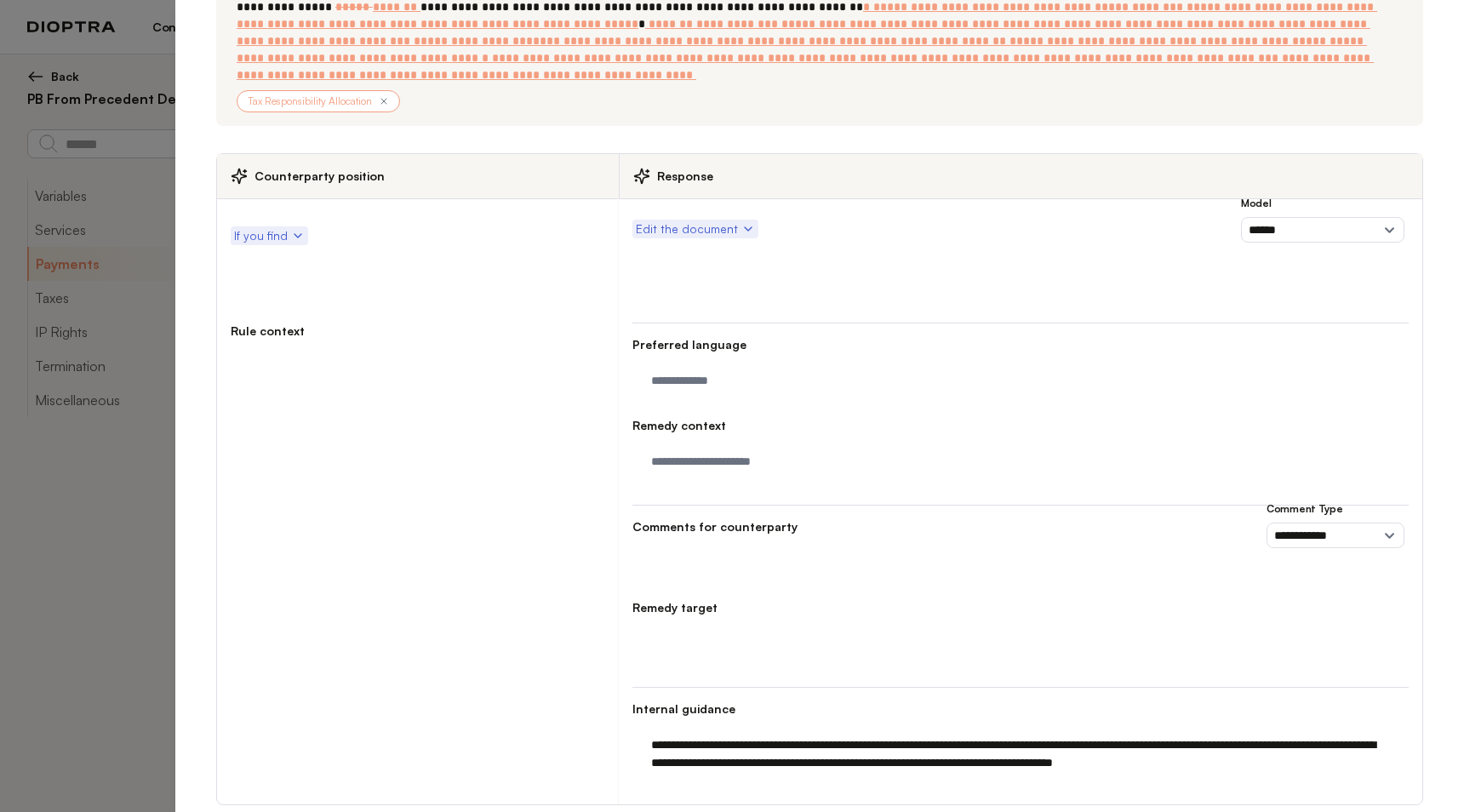 scroll, scrollTop: 362, scrollLeft: 0, axis: vertical 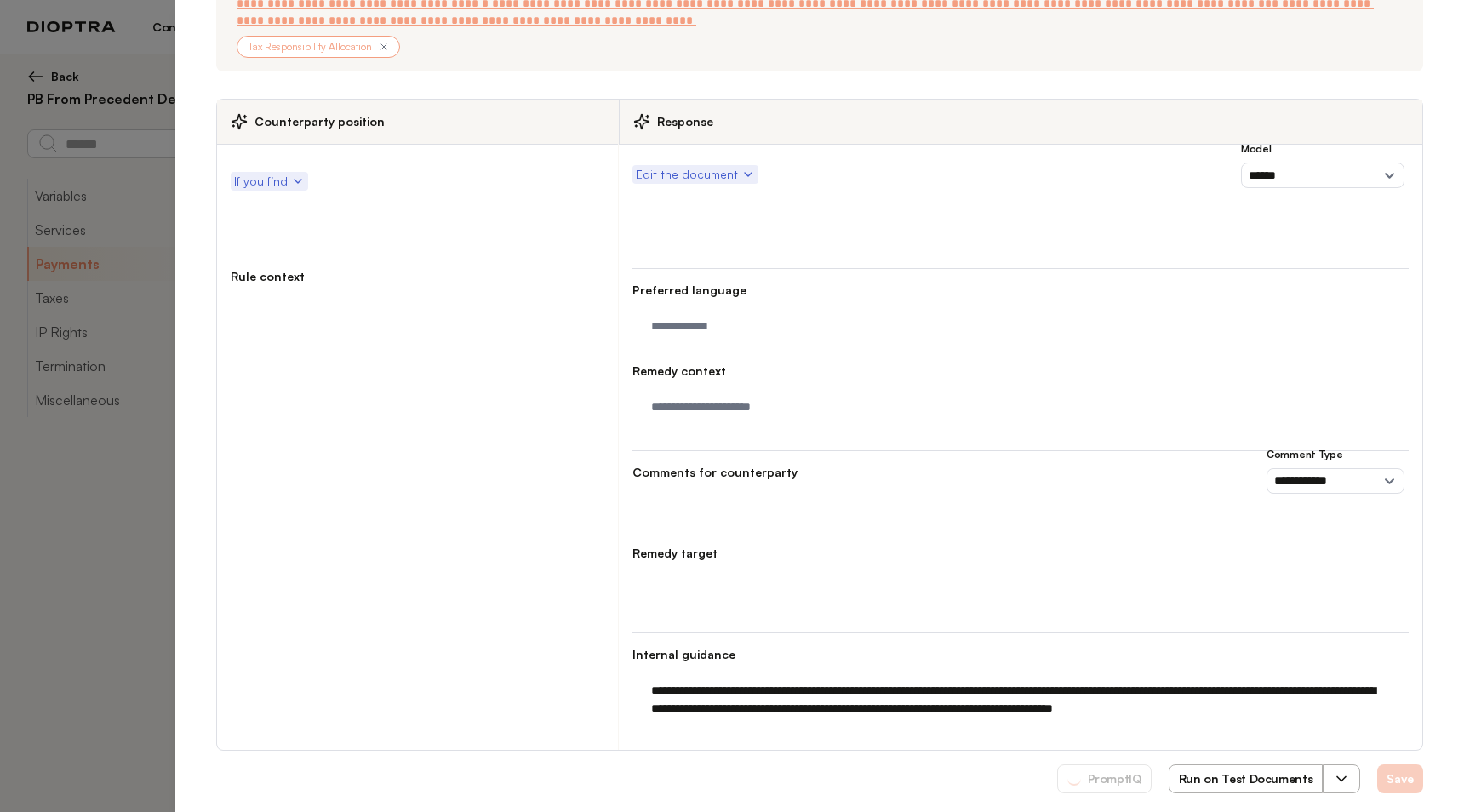 select 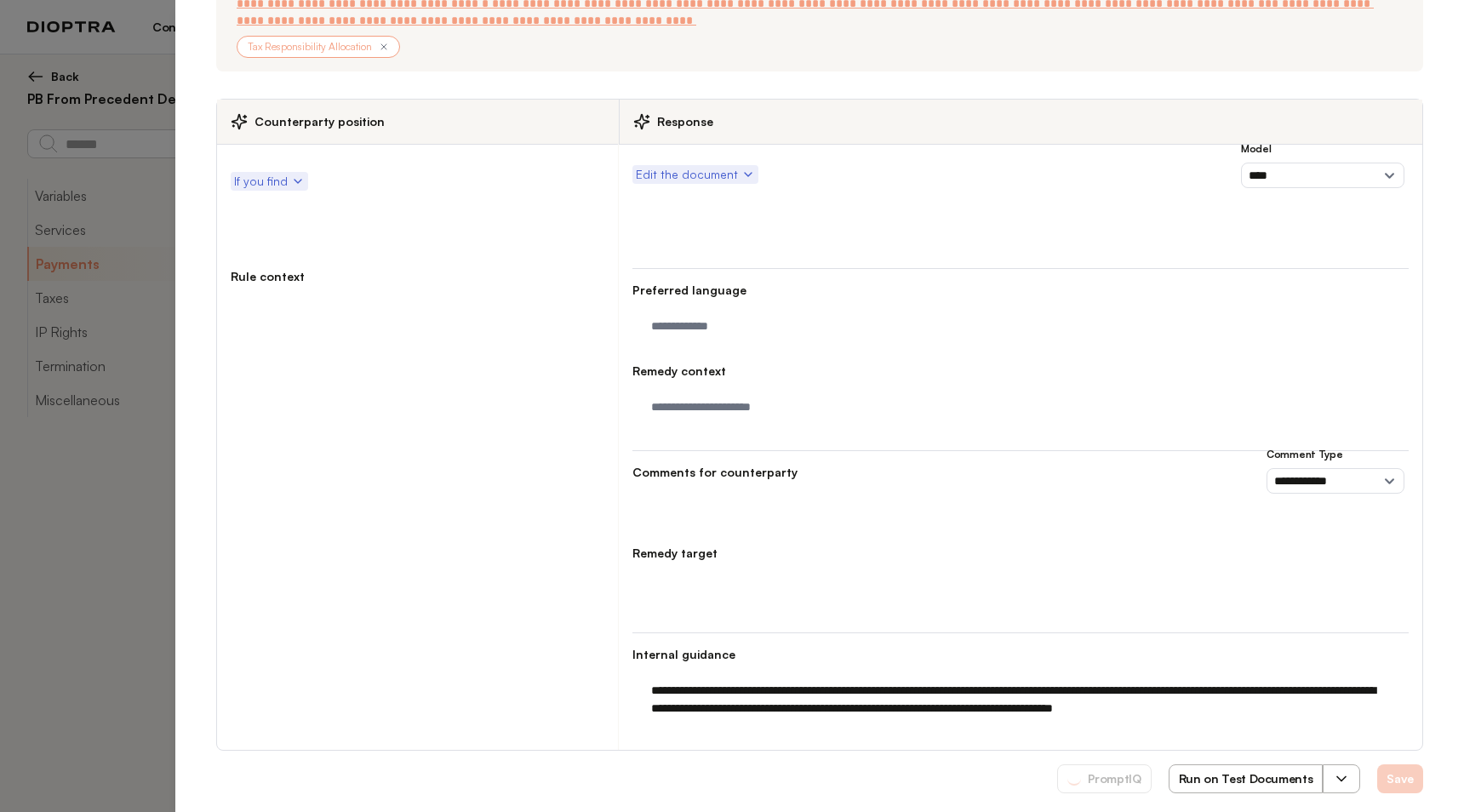 type on "**********" 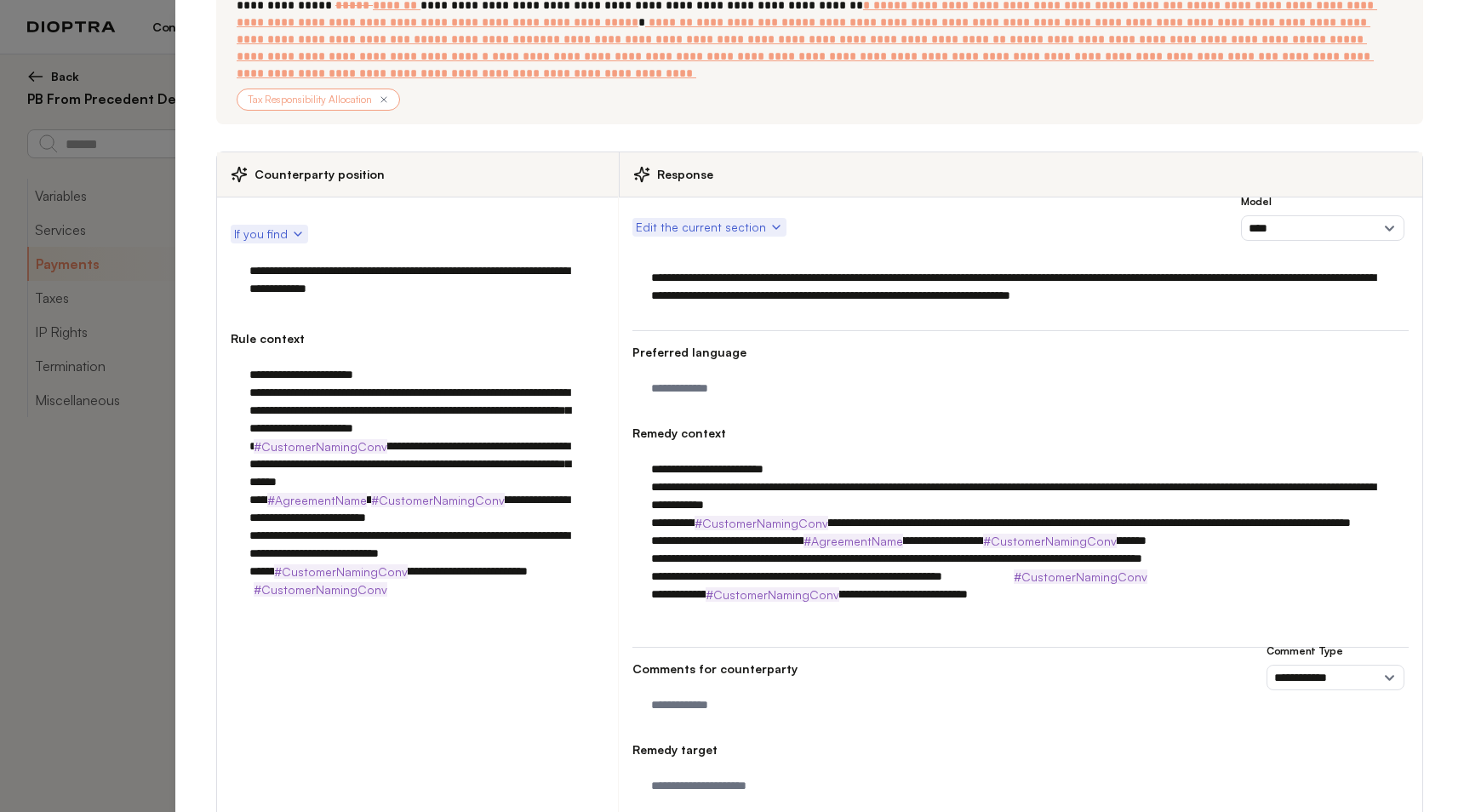scroll, scrollTop: 277, scrollLeft: 0, axis: vertical 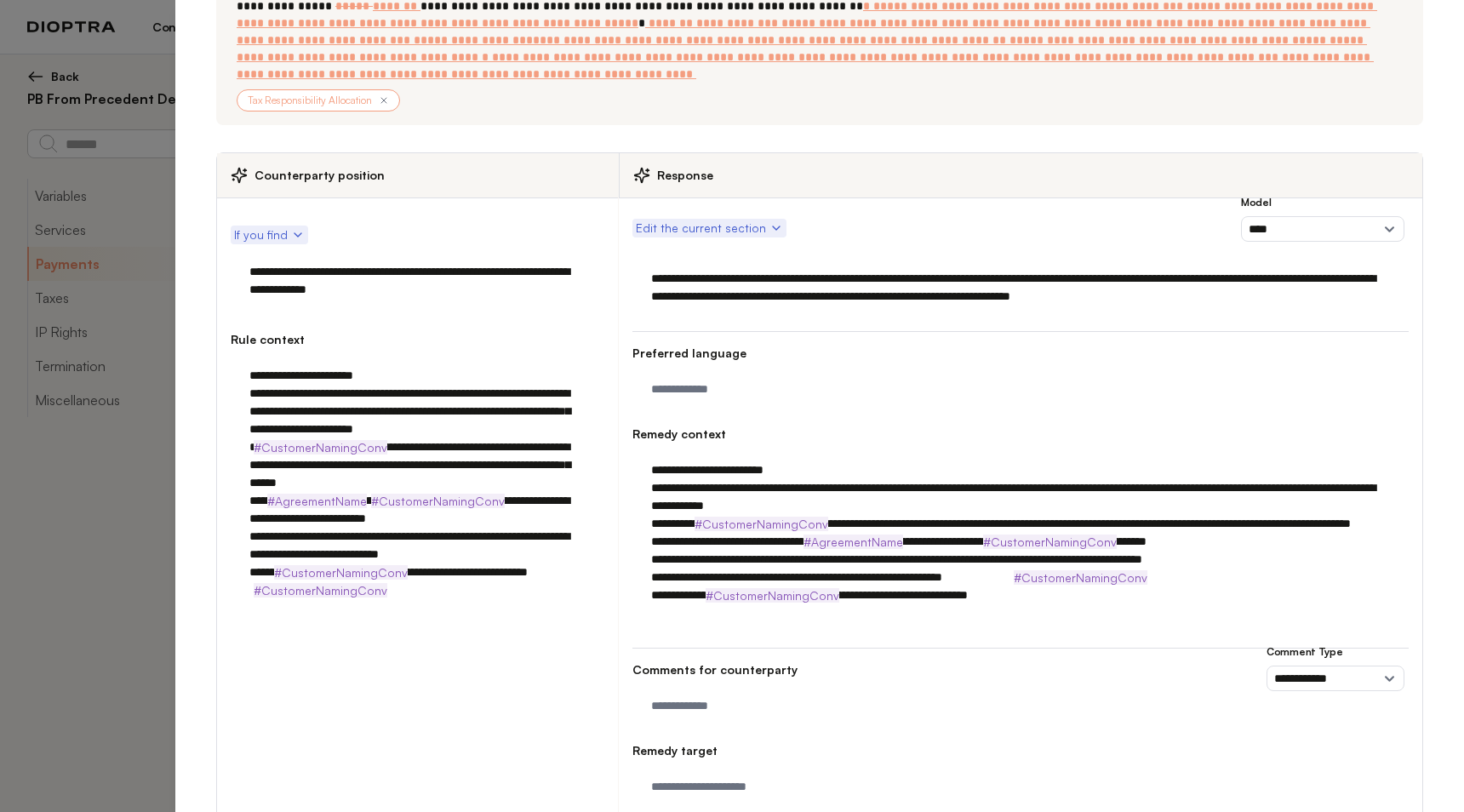 drag, startPoint x: 260, startPoint y: 379, endPoint x: 332, endPoint y: 576, distance: 209.74508 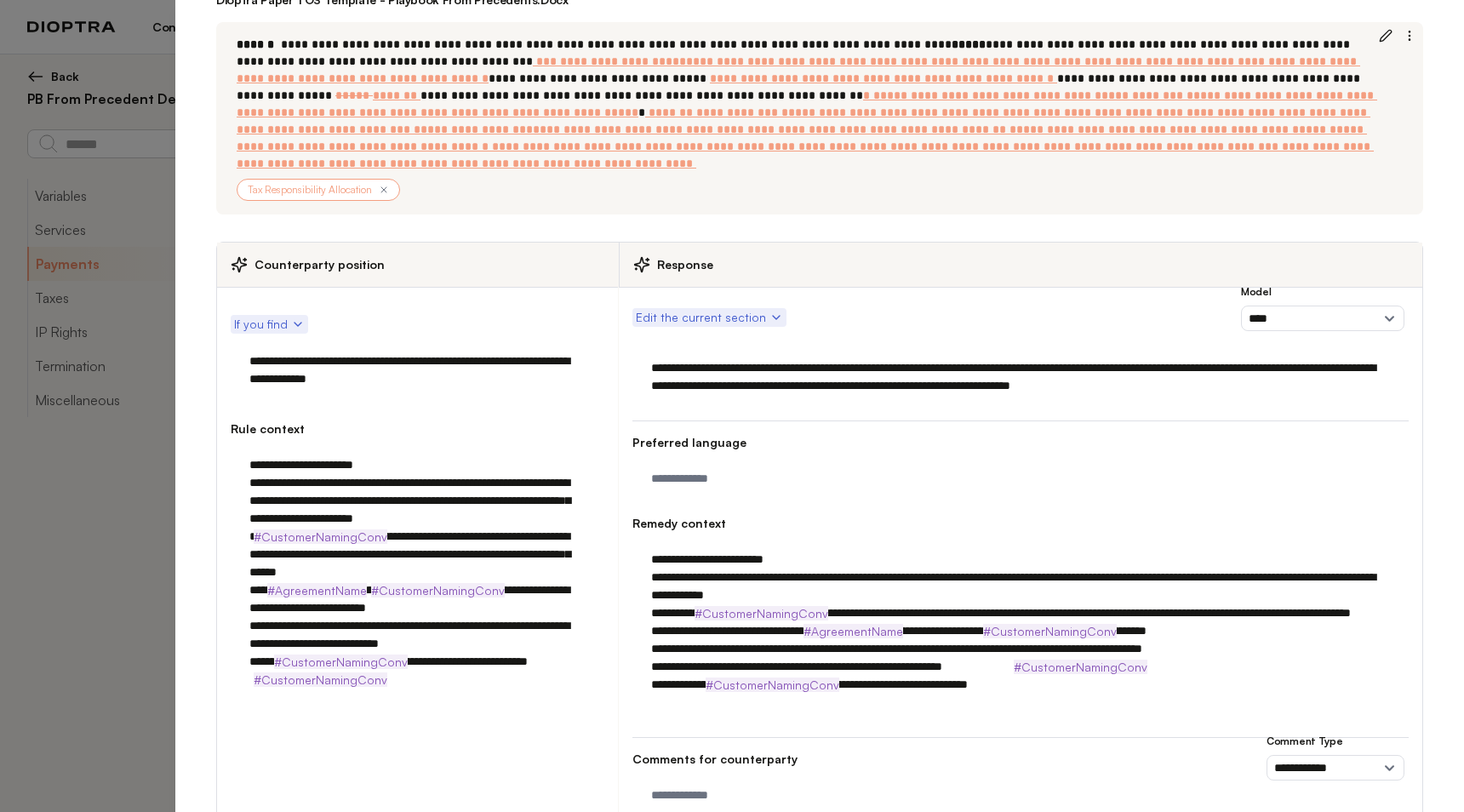 scroll, scrollTop: 466, scrollLeft: 0, axis: vertical 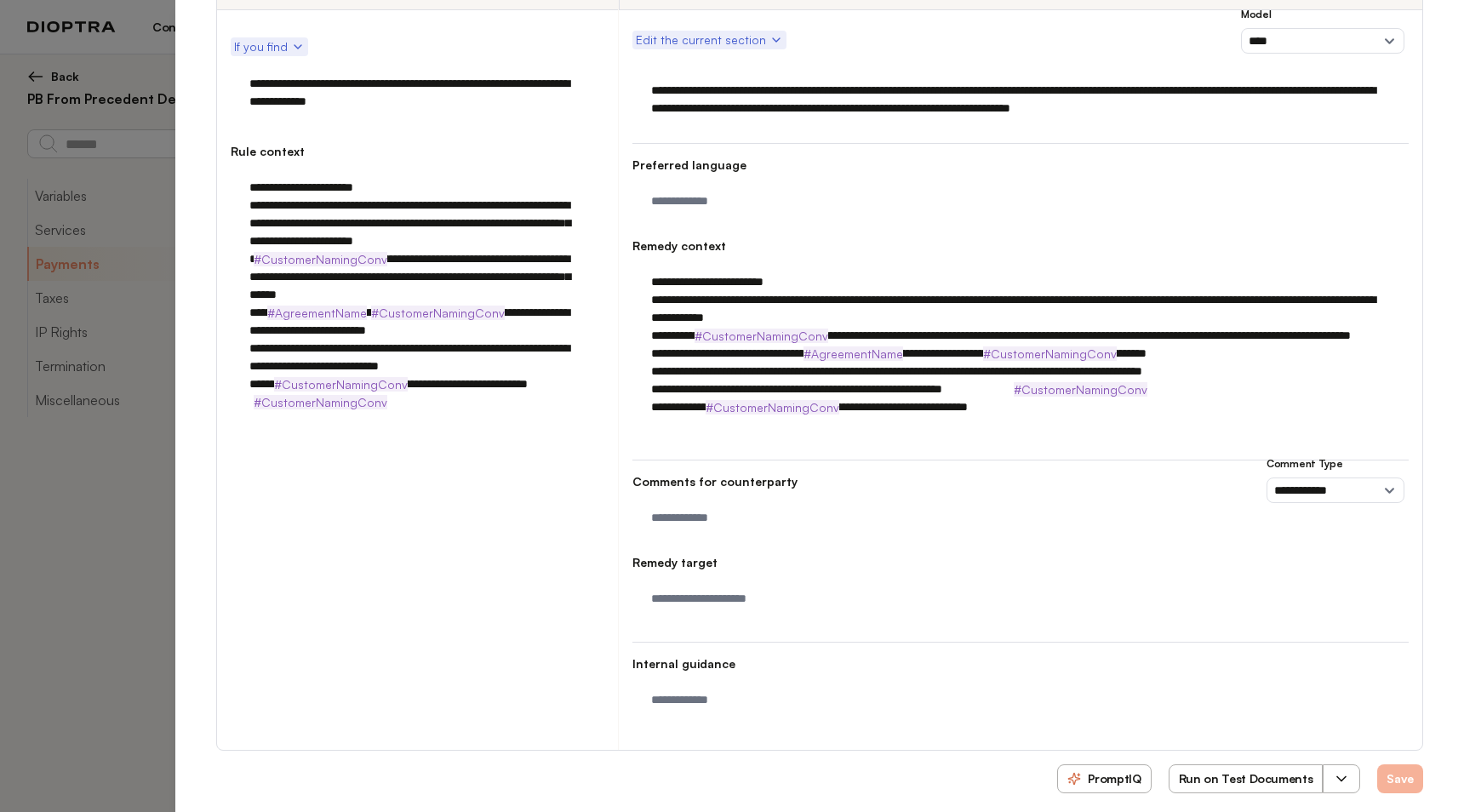 click on "Save" at bounding box center (1400, 779) 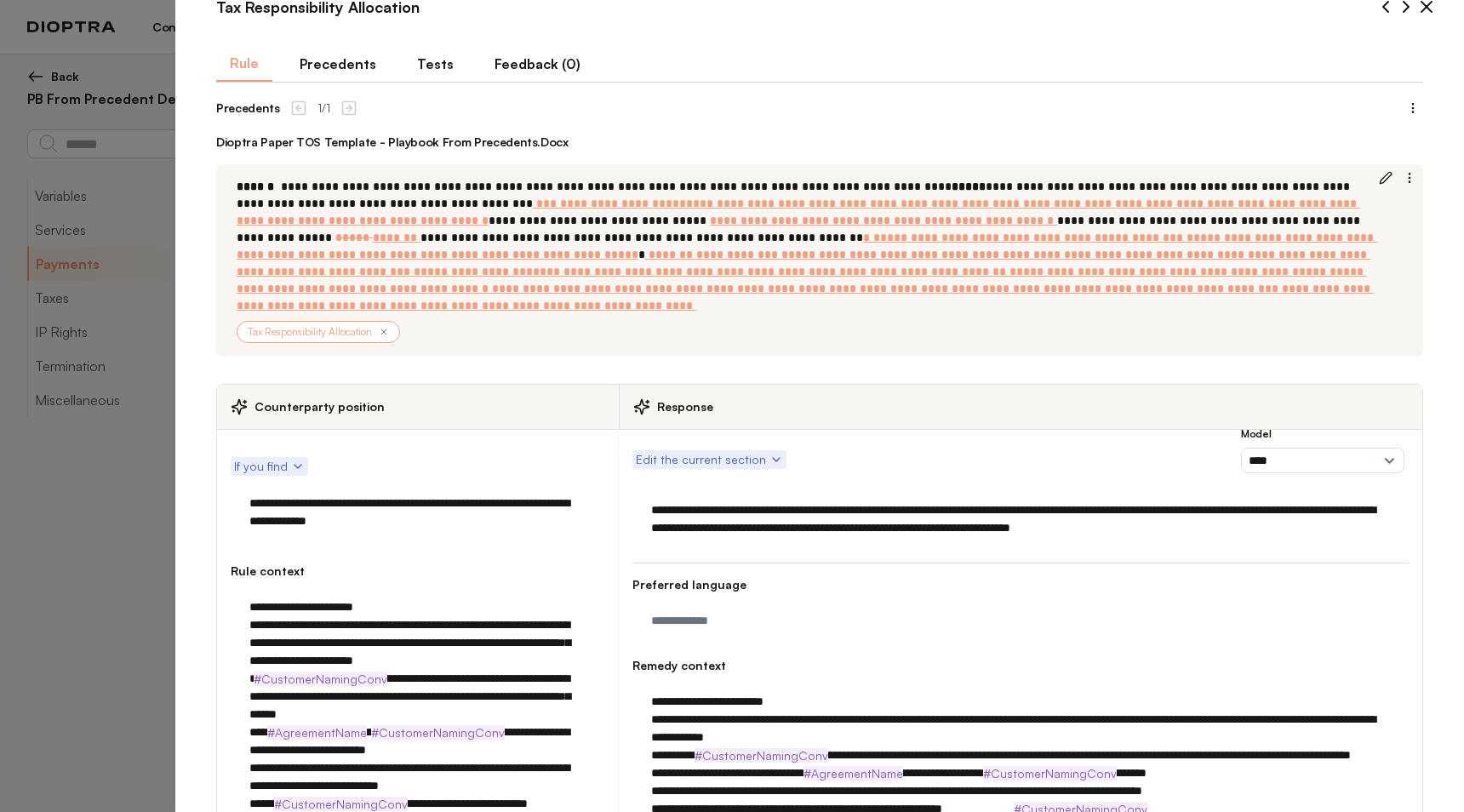 scroll, scrollTop: 0, scrollLeft: 0, axis: both 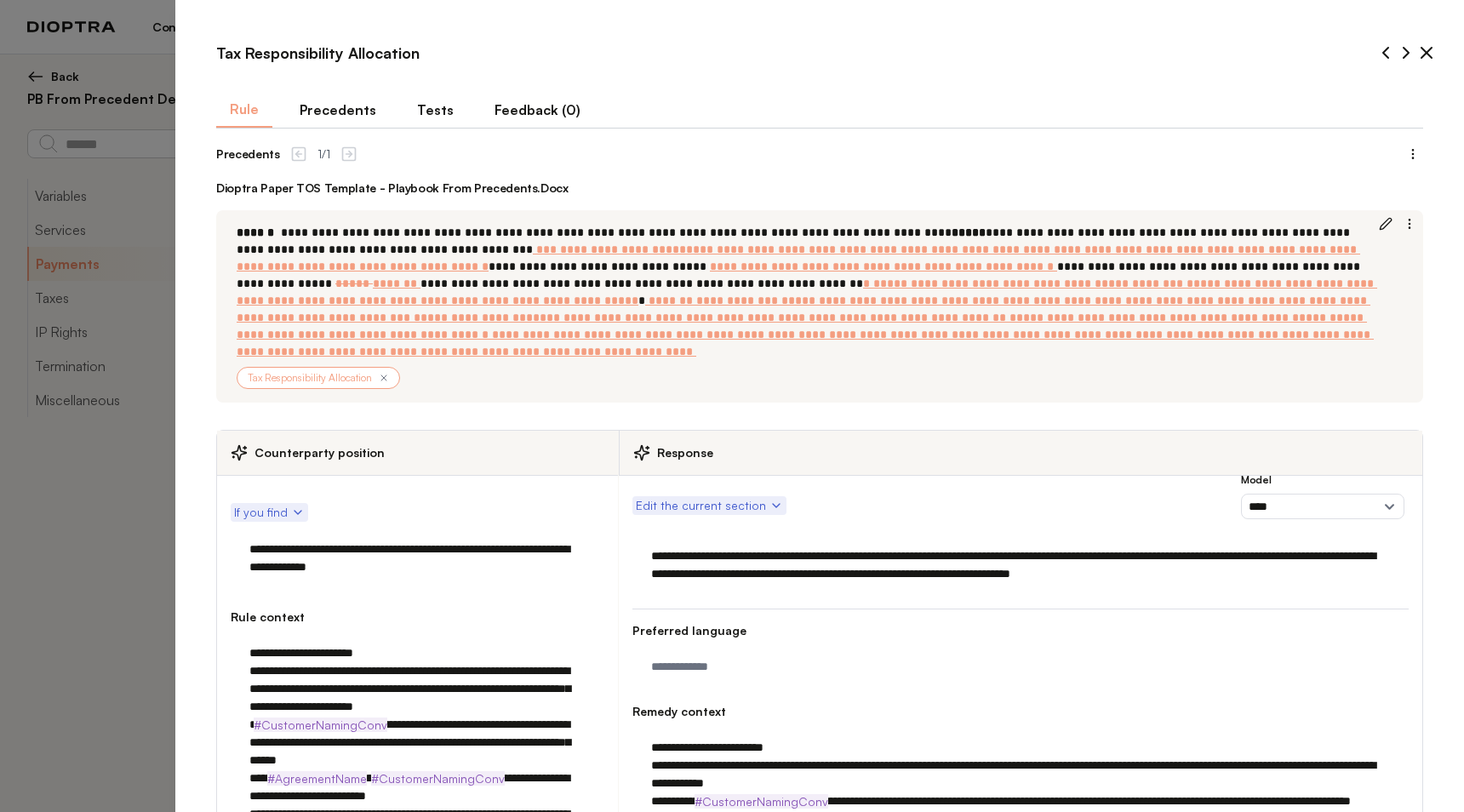 click on "**********" at bounding box center [732, 406] 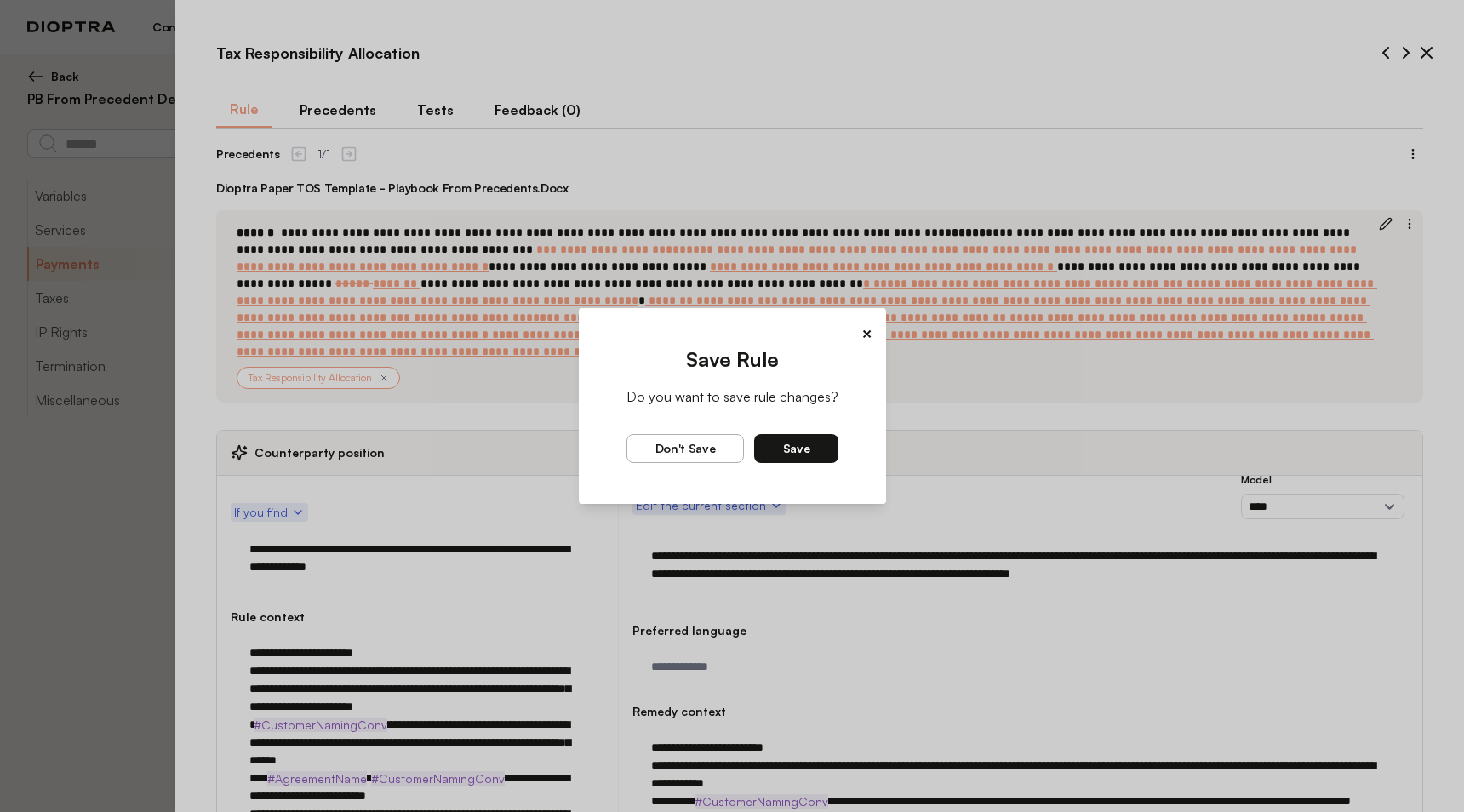click on "Save" at bounding box center (796, 449) 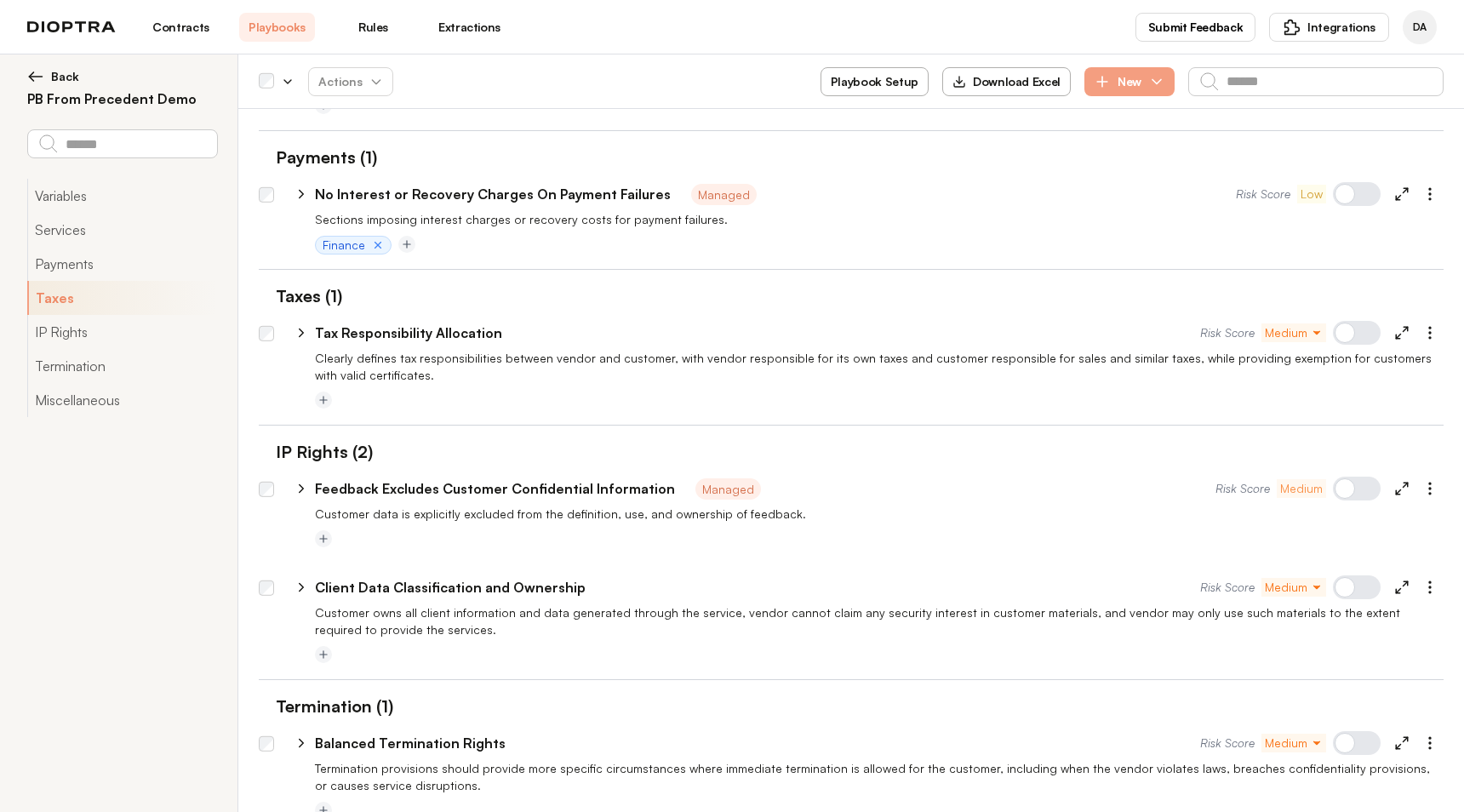 type on "*" 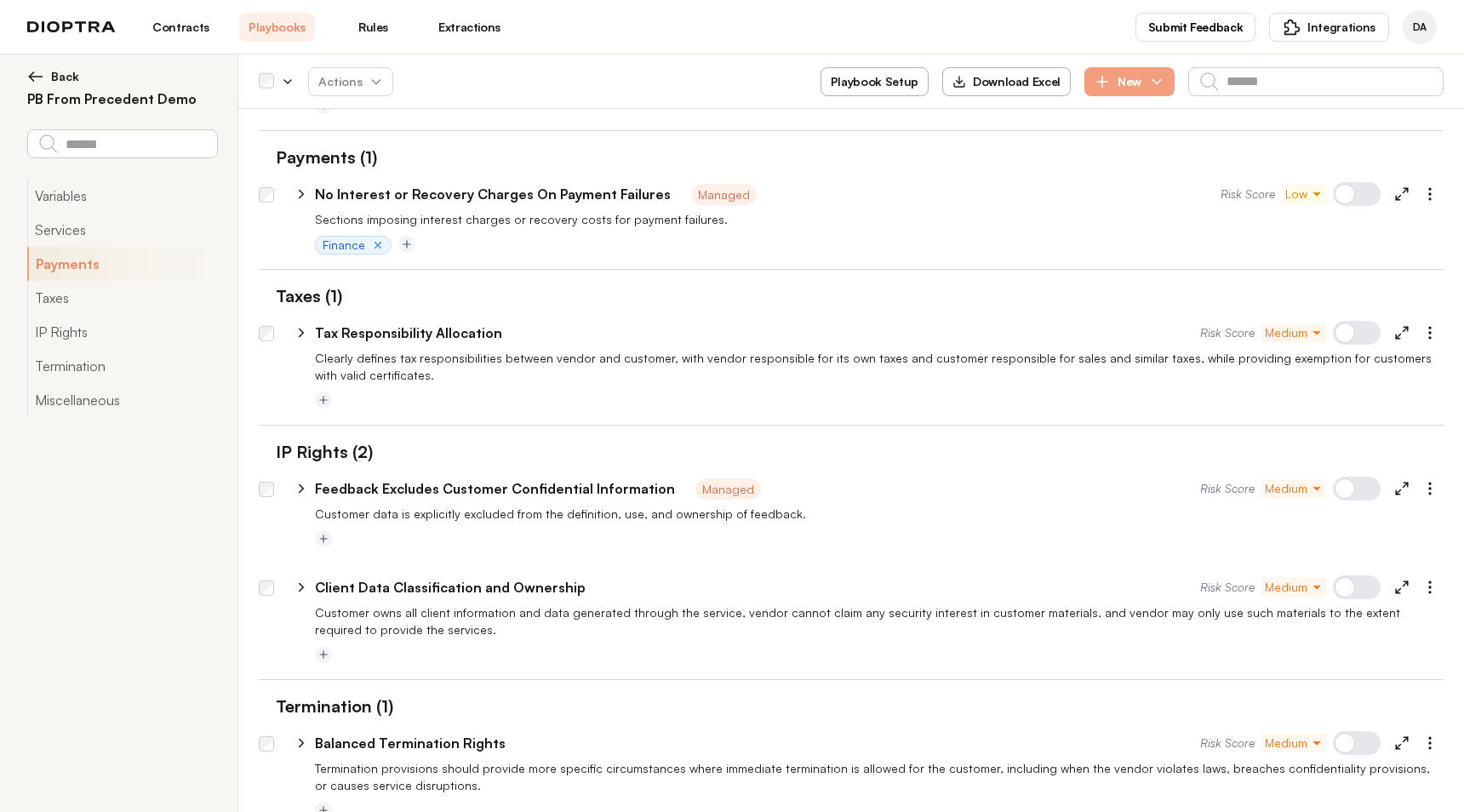click on "Contracts" at bounding box center [180, 27] 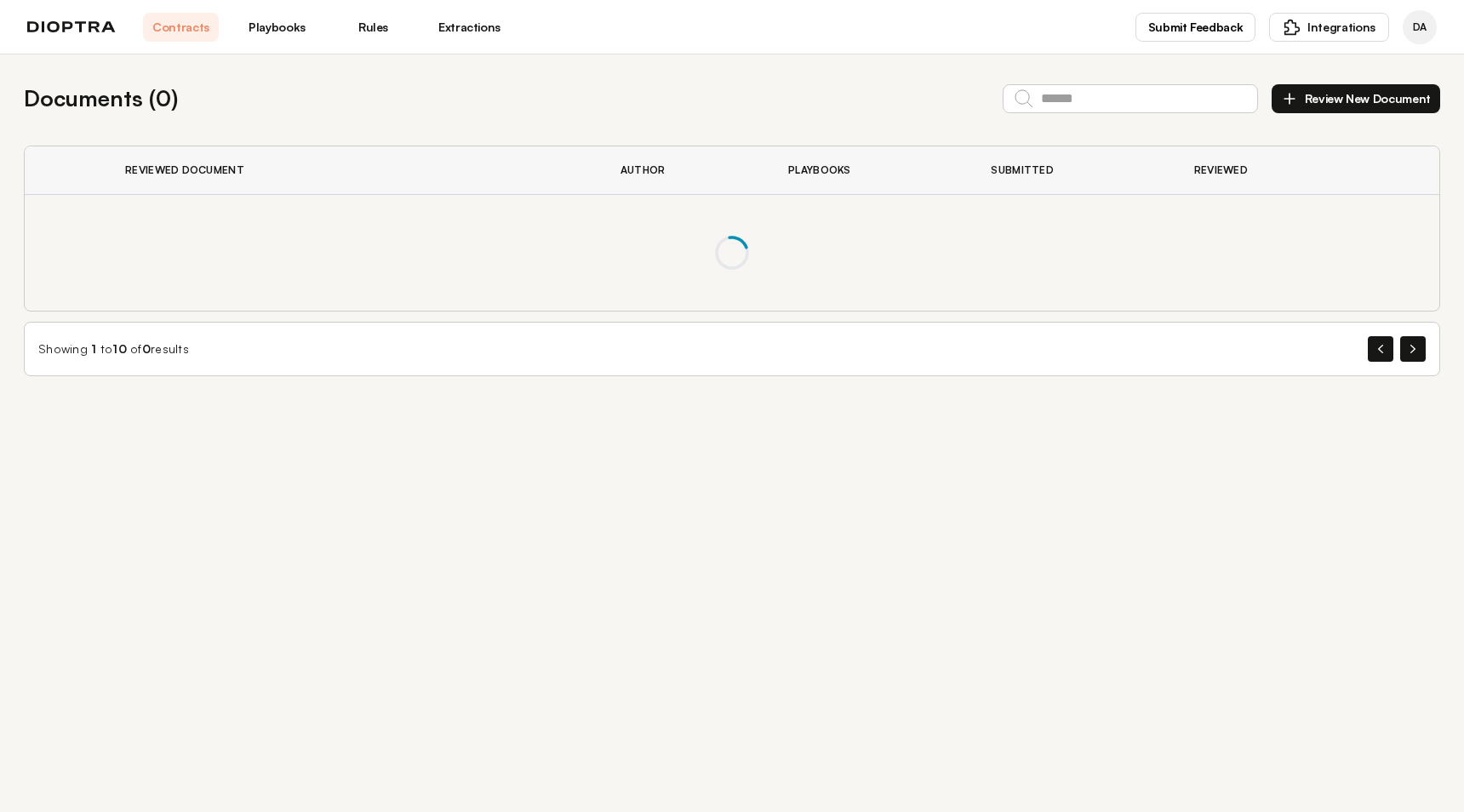 scroll, scrollTop: 0, scrollLeft: 0, axis: both 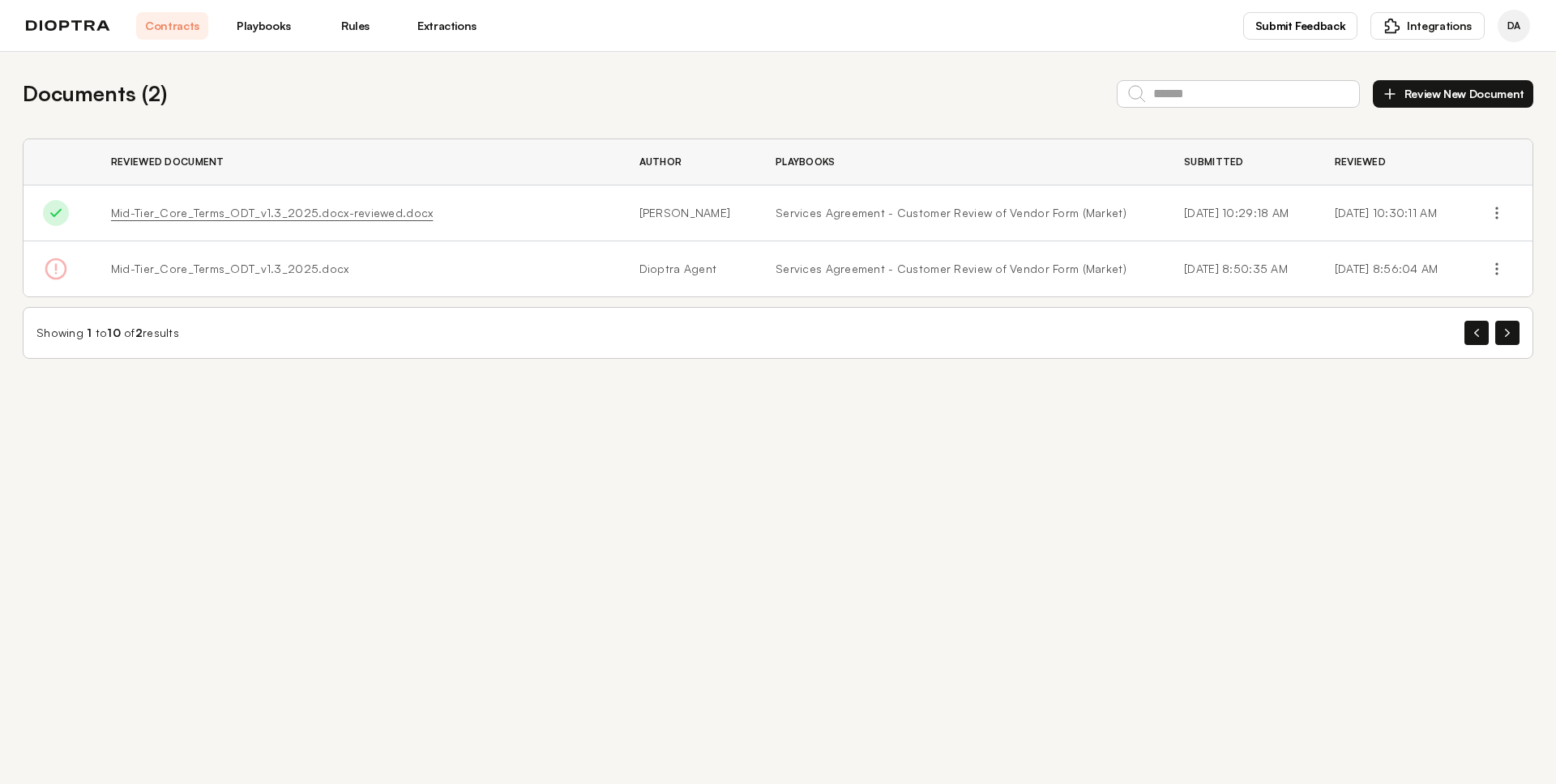 click on "Review New Document" at bounding box center [1453, 94] 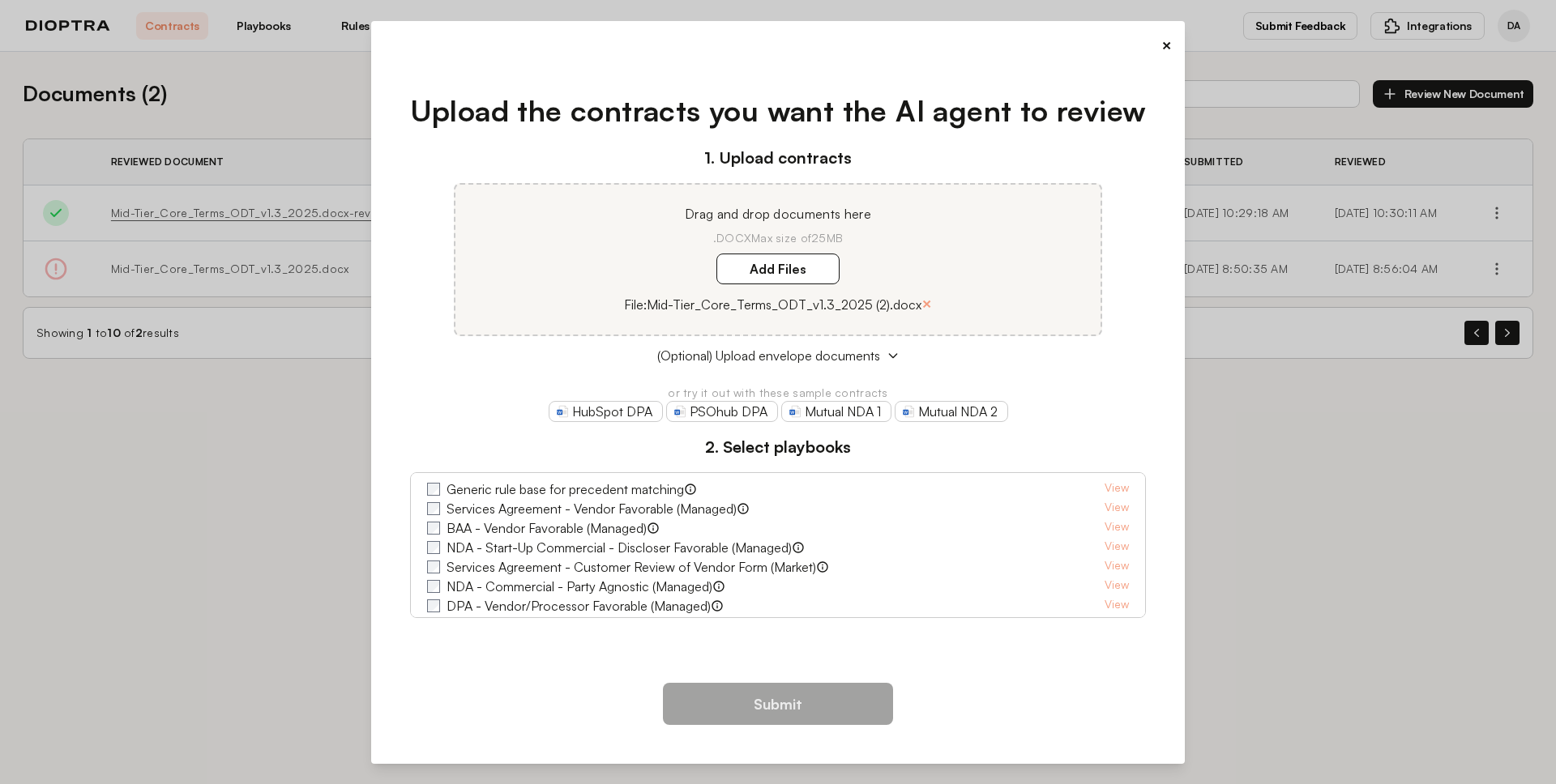 click on "× Upload the contracts you want the AI agent to review 1. Upload contracts Drag and drop documents here .DOCX  Max size of  25MB Add Files File:  Mid-Tier_Core_Terms_ODT_v1.3_2025 (2).docx  × (Optional) Upload envelope documents or try it out with these sample contracts     HubSpot DPA     PSOhub DPA     Mutual NDA 1     Mutual NDA 2   2. Select playbooks Generic rule base for precedent matching   View Services Agreement - Vendor Favorable (Managed)   View BAA - Vendor Favorable (Managed) Dioptra's out of the box playbook for Vendor review of Customer Form [PERSON_NAME]   View NDA - Start-Up Commercial - Discloser Favorable (Managed)   View Services Agreement - Customer Review of Vendor Form (Market)   View NDA - Commercial - Party Agnostic (Managed)   View DPA - Vendor/Processor Favorable (Managed) GDPR compliant DPA playbook for vendors reviewing customer paper   View NDA - M&A - Buyer Favorable (Managed)   View SaaS - Vendor Favorable Essentials (Managed)   View SPA (Buyer Favorable)   View" at bounding box center [778, 392] 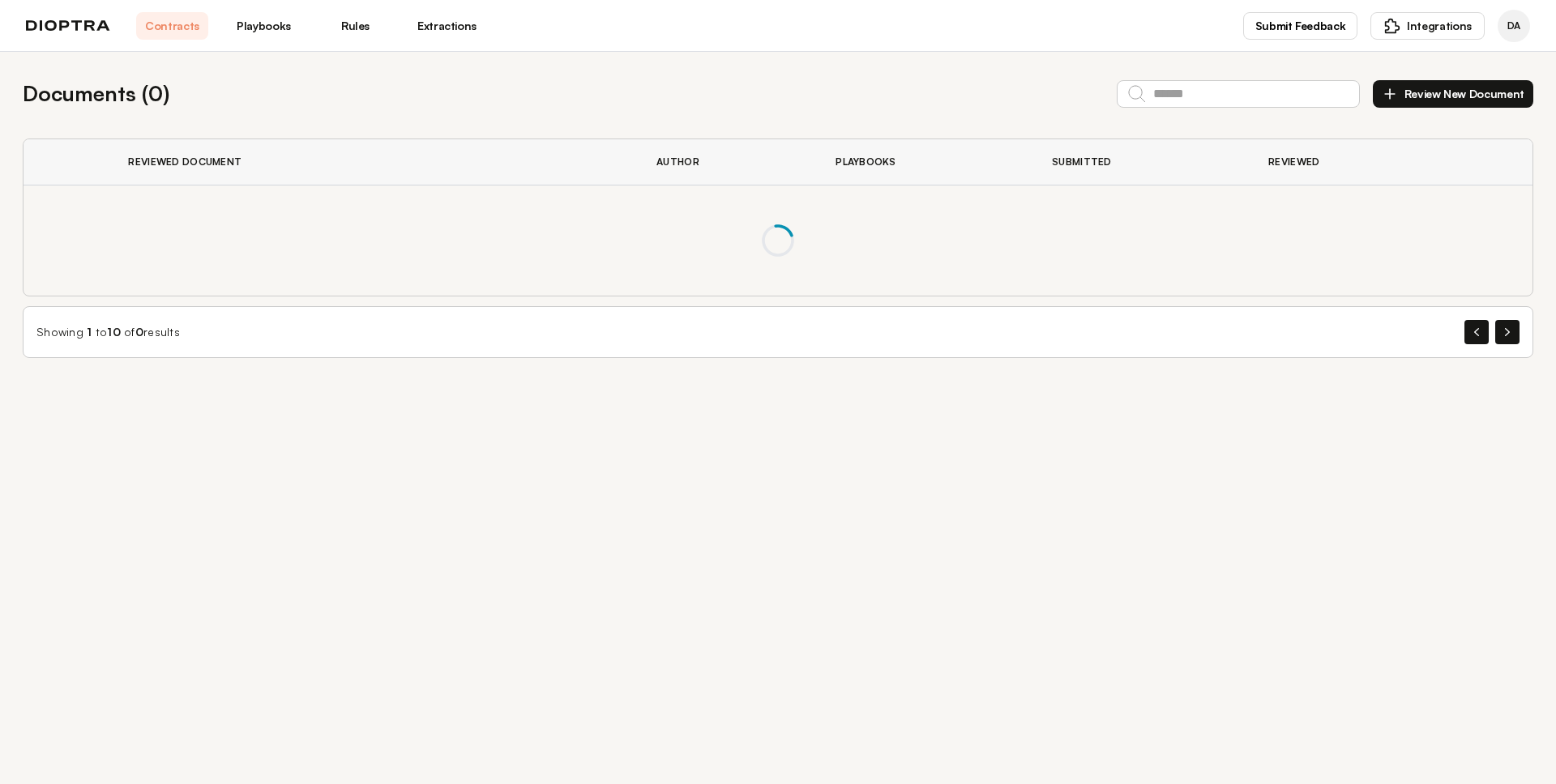 scroll, scrollTop: 0, scrollLeft: 0, axis: both 